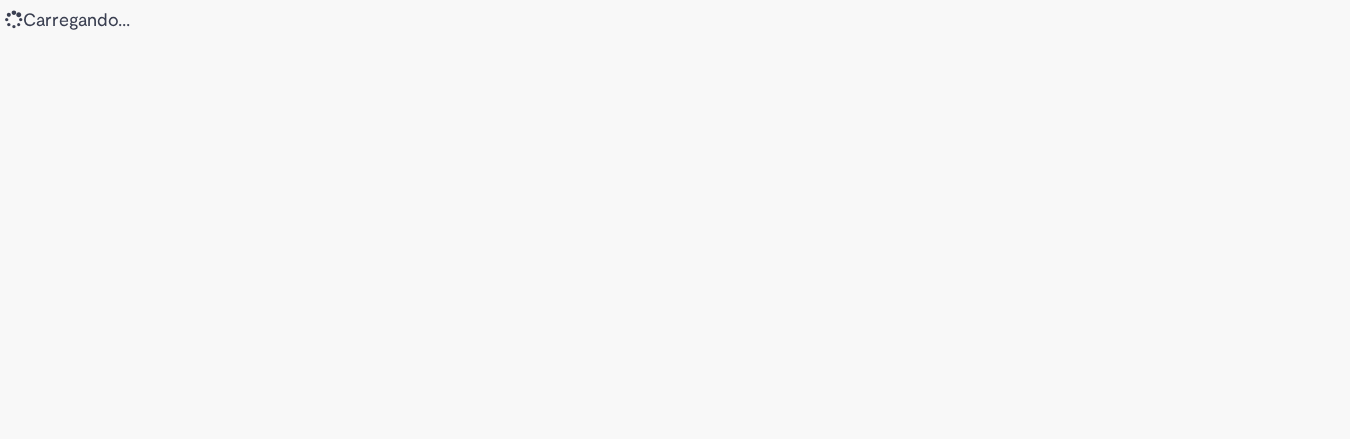scroll, scrollTop: 0, scrollLeft: 0, axis: both 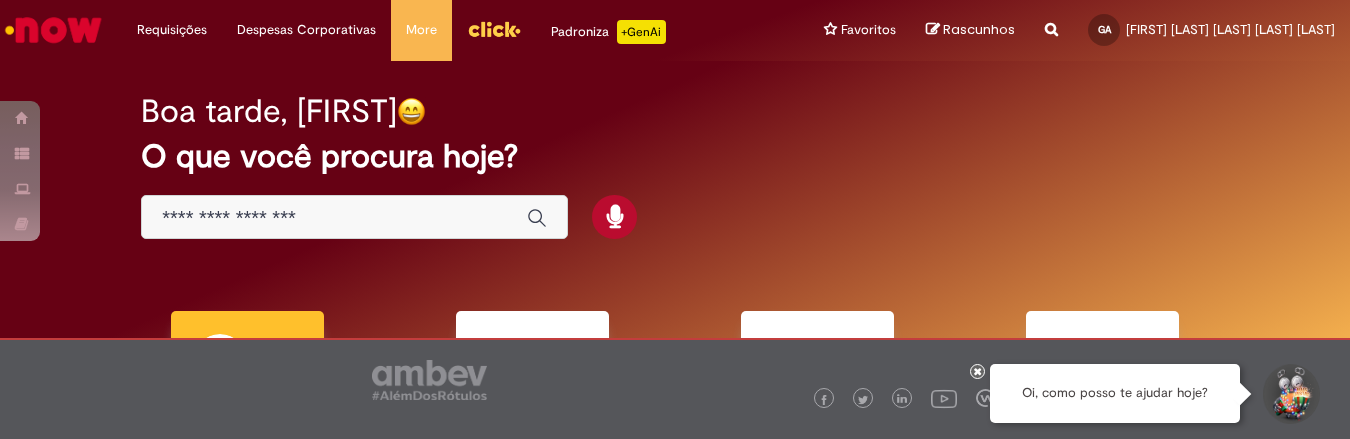 click at bounding box center (978, 371) 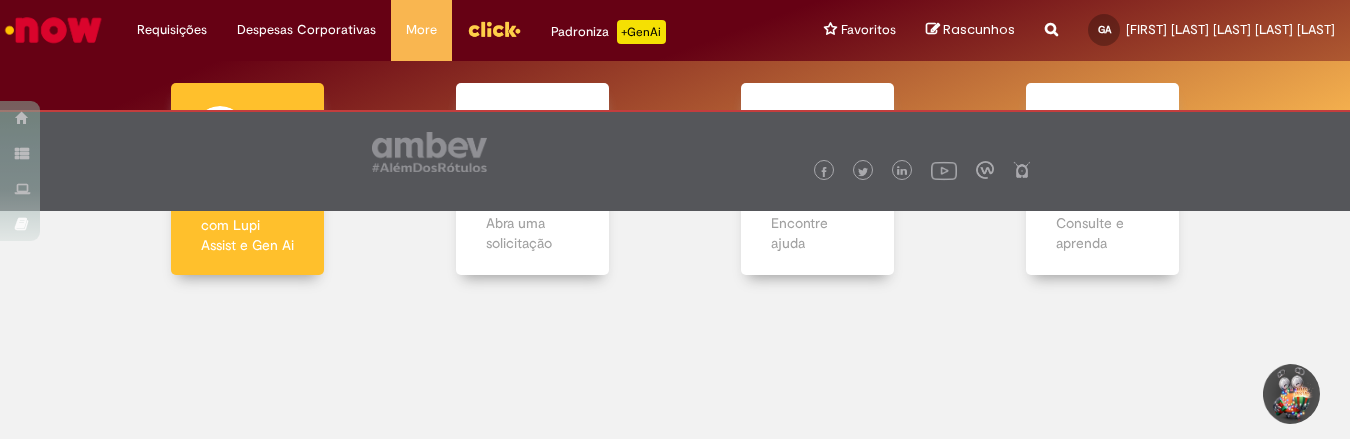 scroll, scrollTop: 0, scrollLeft: 0, axis: both 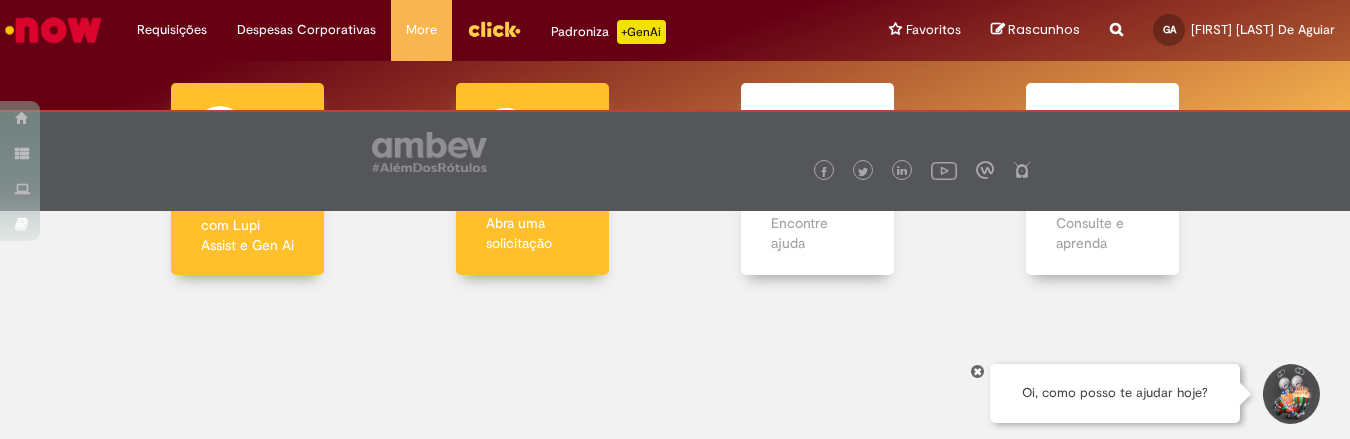 click on "Abra uma solicitação" at bounding box center [533, 233] 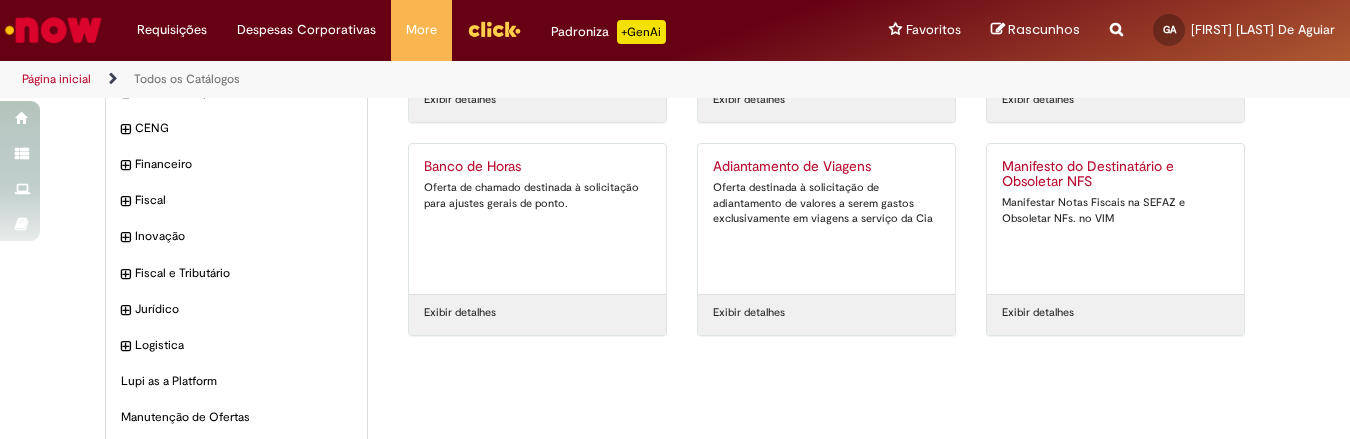 scroll, scrollTop: 0, scrollLeft: 0, axis: both 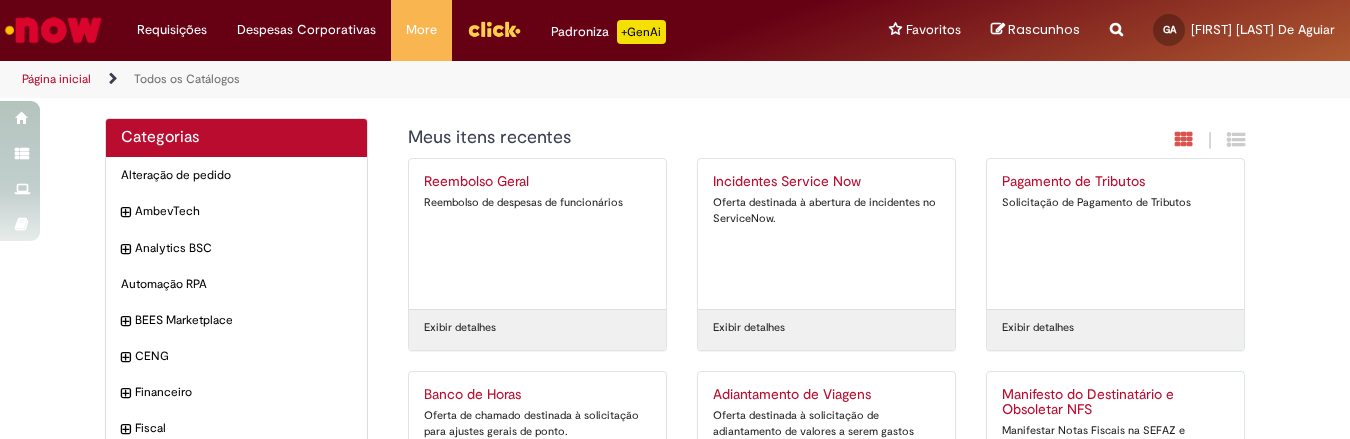 click on "Reembolso de despesas de funcionários" at bounding box center [537, 203] 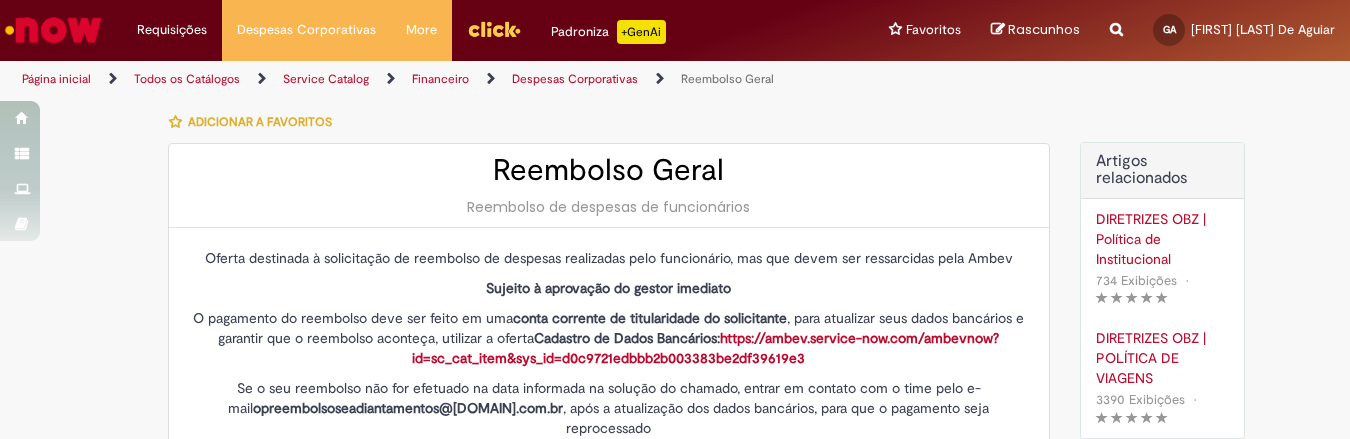 type on "********" 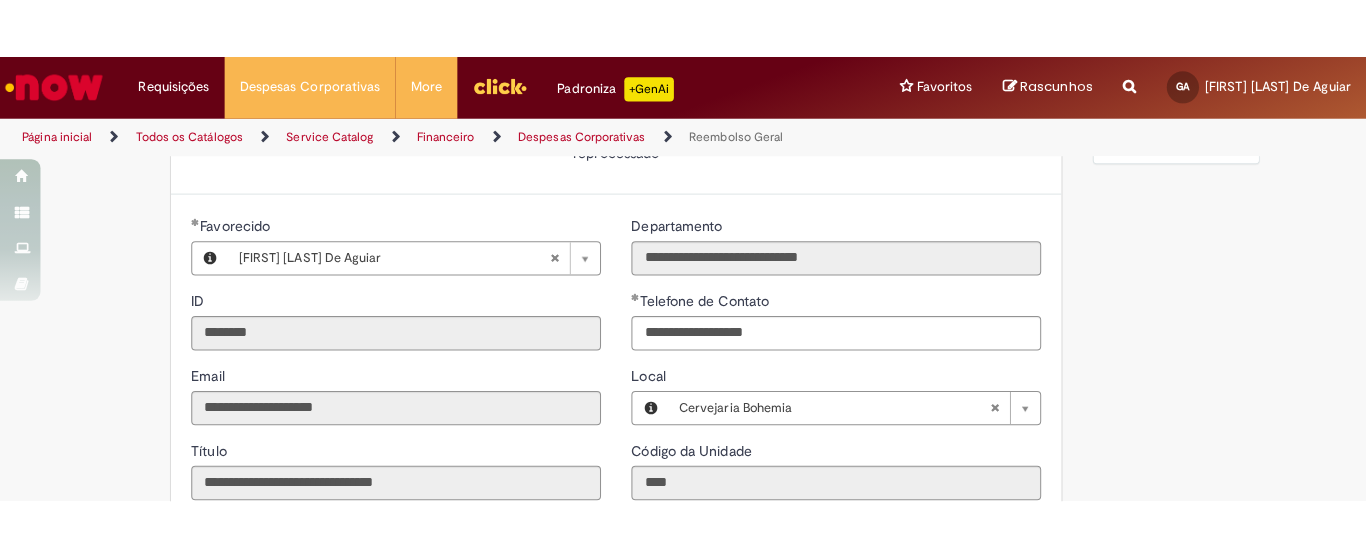 scroll, scrollTop: 500, scrollLeft: 0, axis: vertical 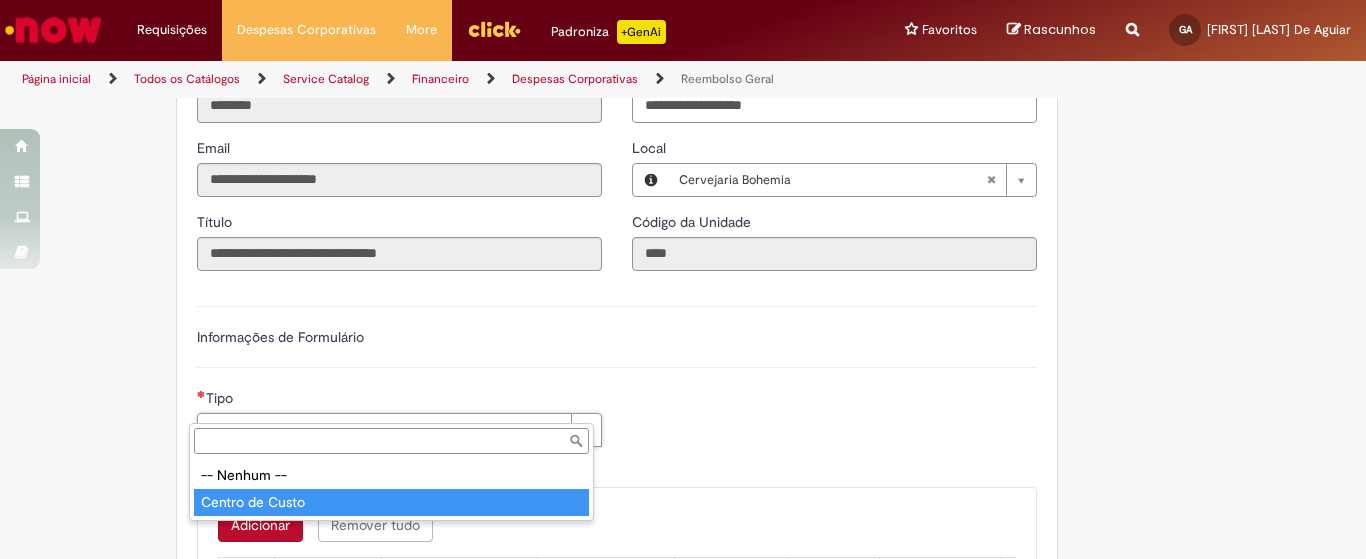 type on "**********" 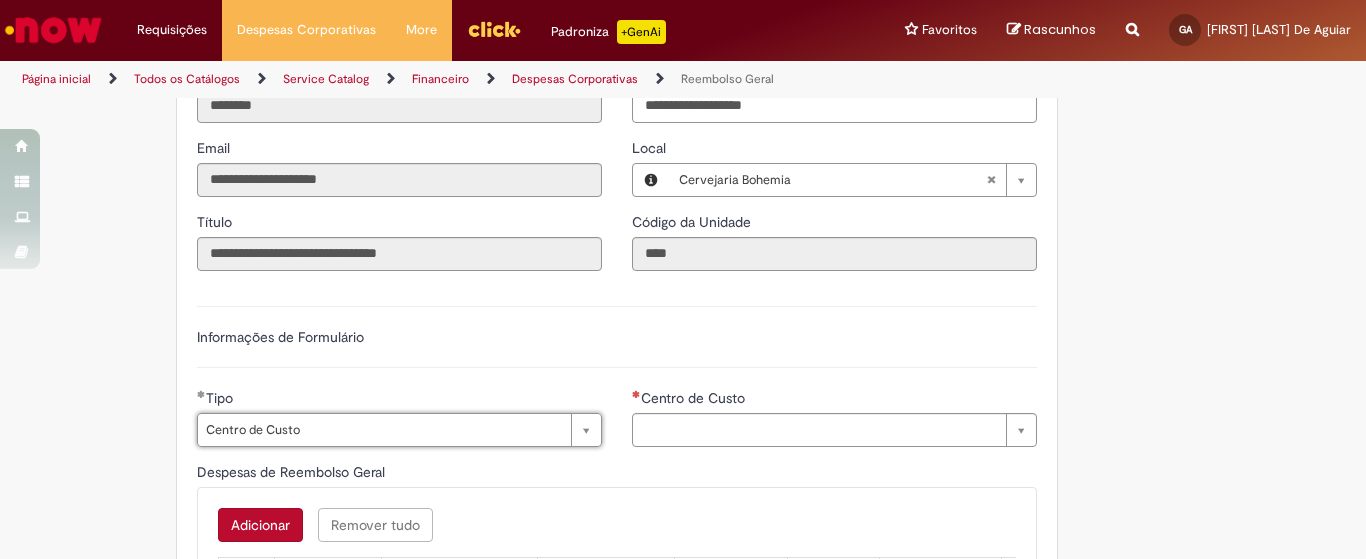 type on "**********" 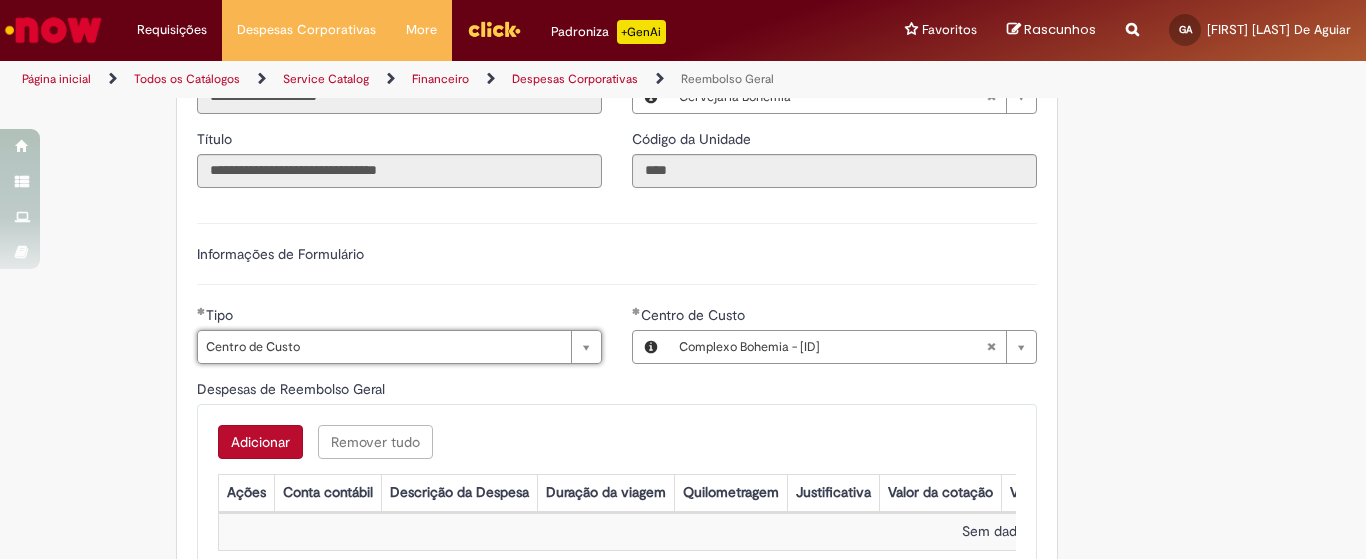 scroll, scrollTop: 750, scrollLeft: 0, axis: vertical 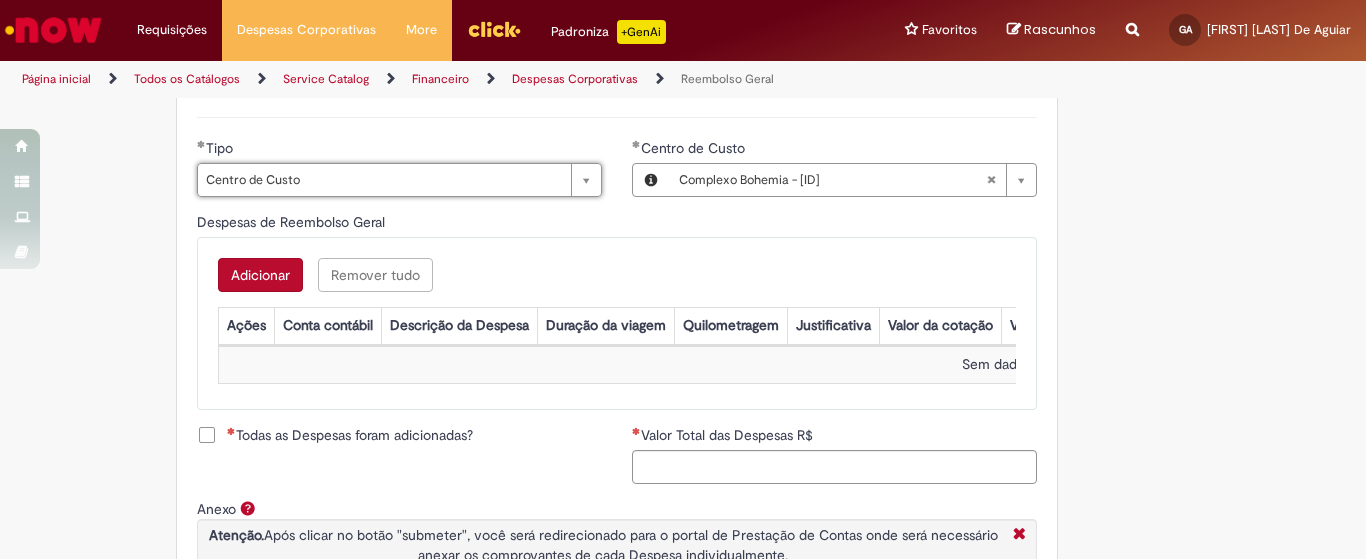 click on "Adicionar" at bounding box center [260, 275] 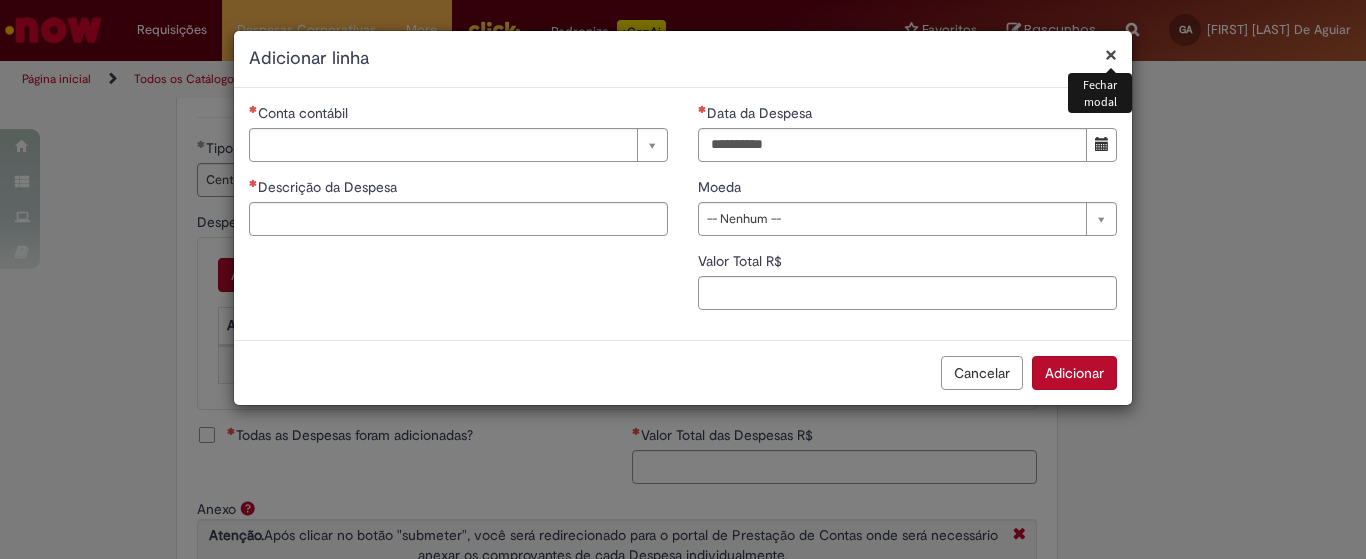 click on "Conta contábil          Pesquisar usando lista                 Conta contábil                     Descrição da Despesa Duração da viagem Quilometragem Justificativa Valor da cotação Valor por Litro" at bounding box center [458, 177] 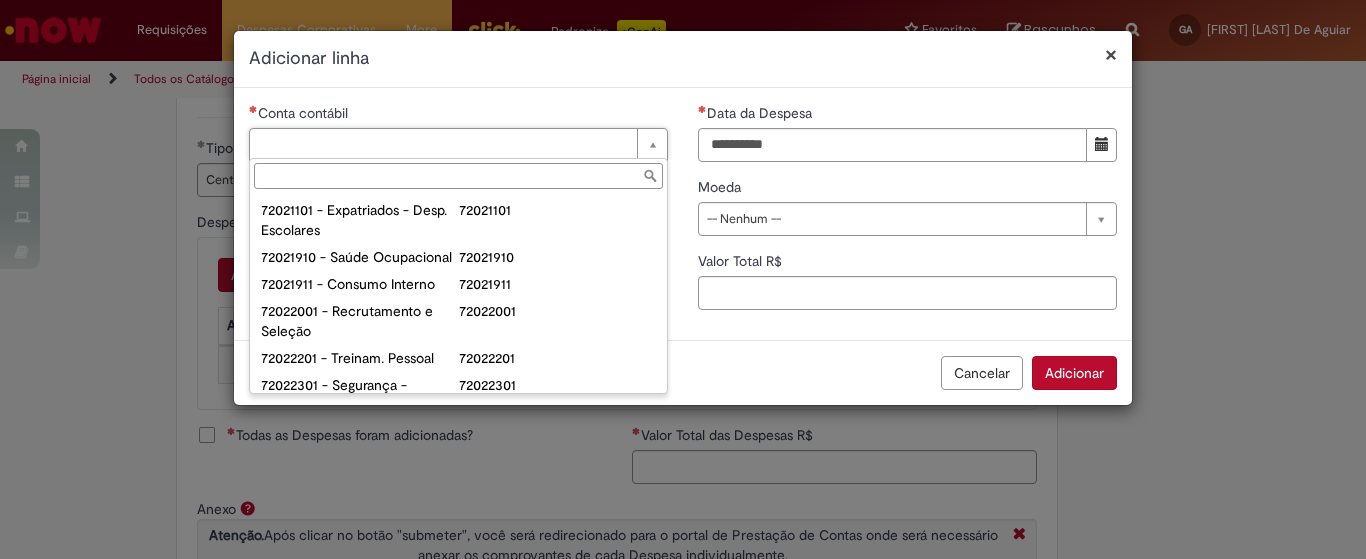 click on "Conta contábil" at bounding box center [458, 176] 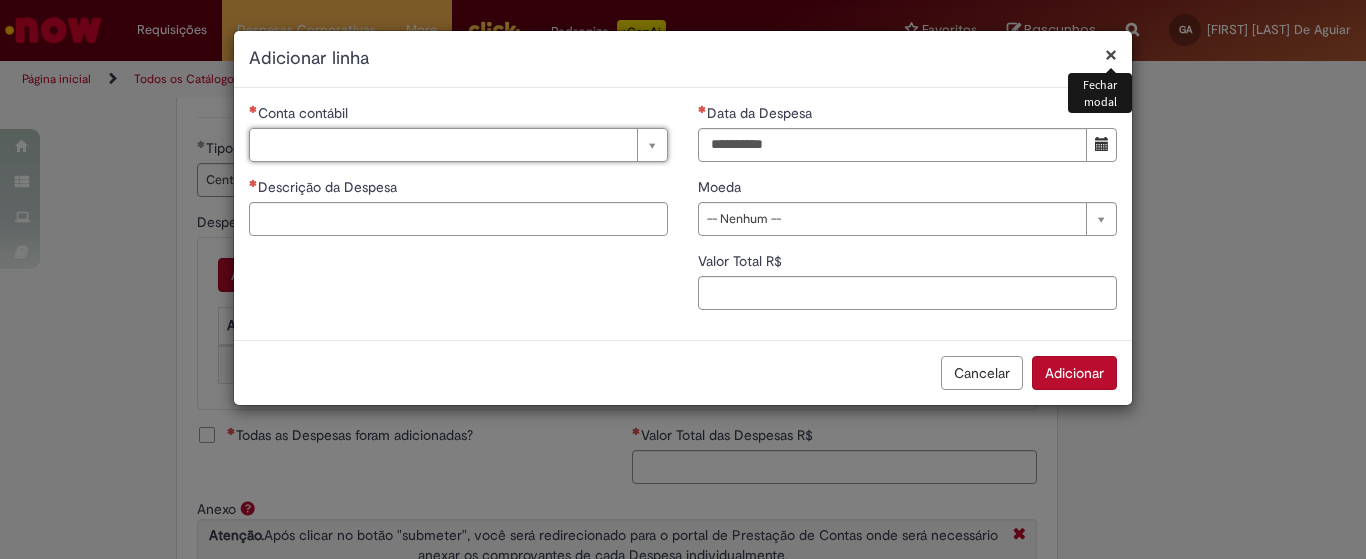 click on "×" at bounding box center [1111, 54] 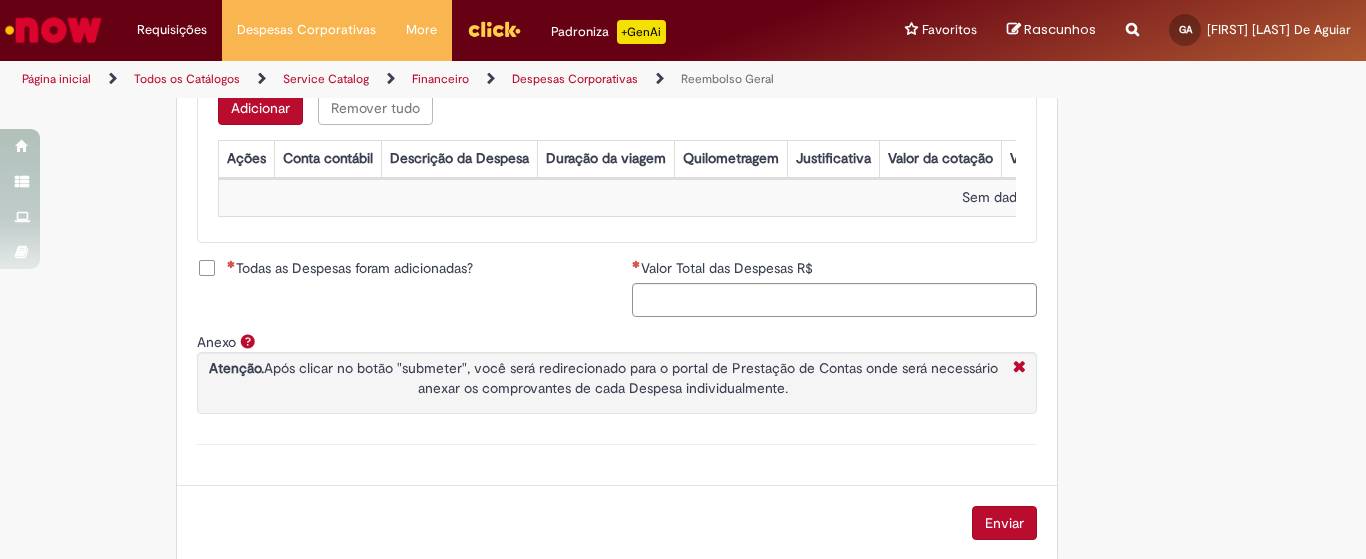 scroll, scrollTop: 750, scrollLeft: 0, axis: vertical 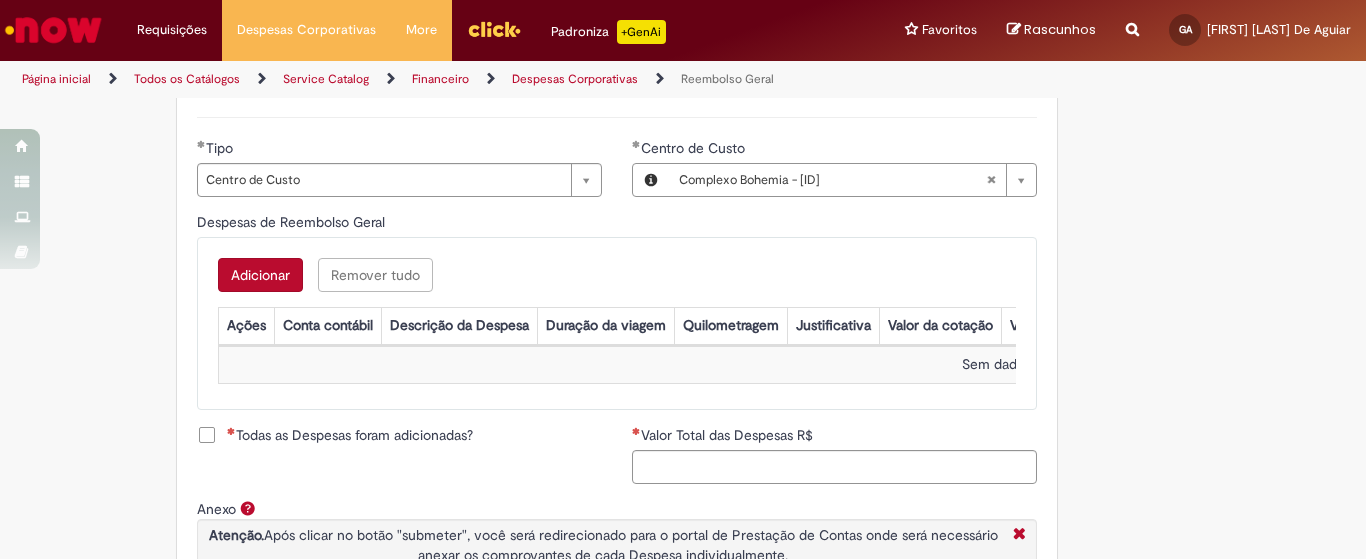 click on "Adicionar" at bounding box center [260, 275] 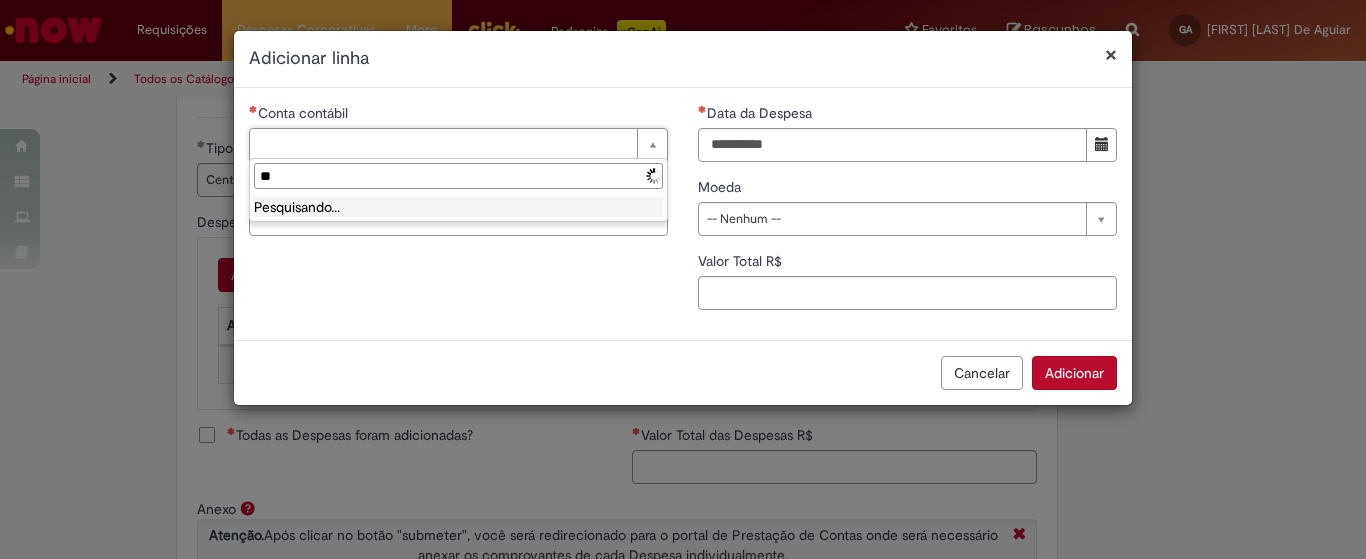 type on "*" 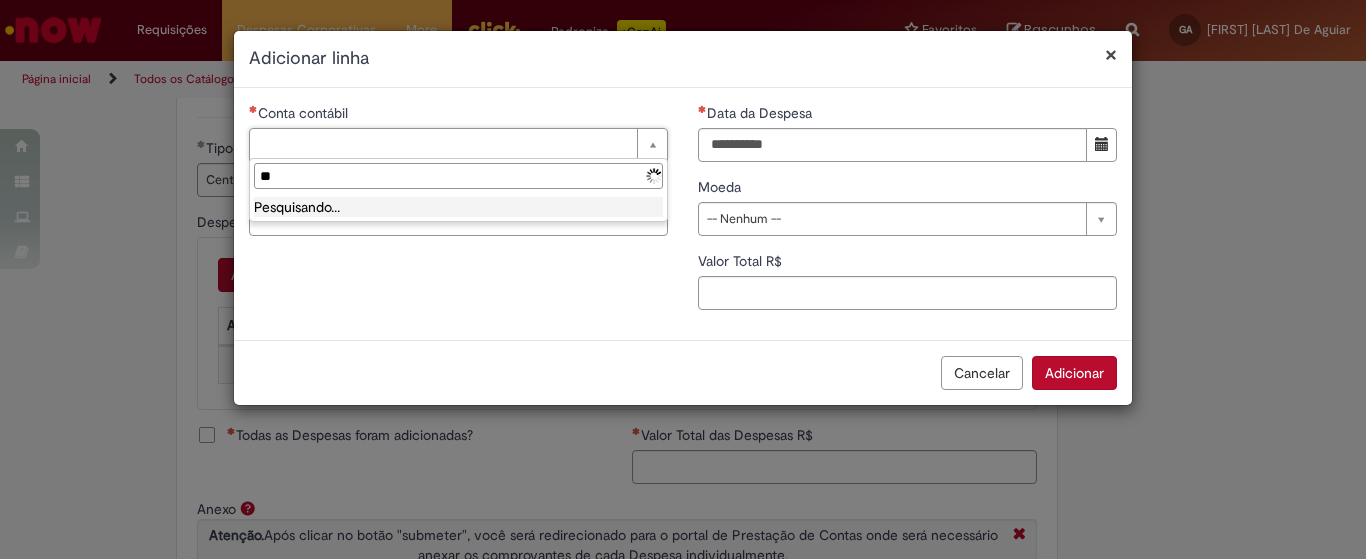type on "*" 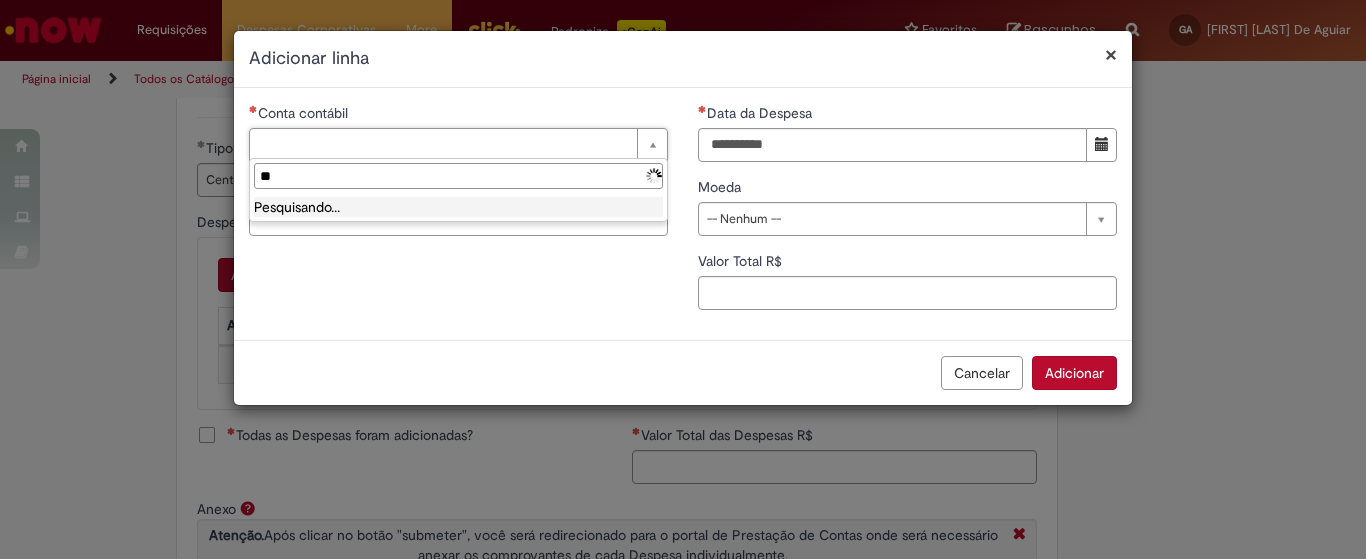 type on "*" 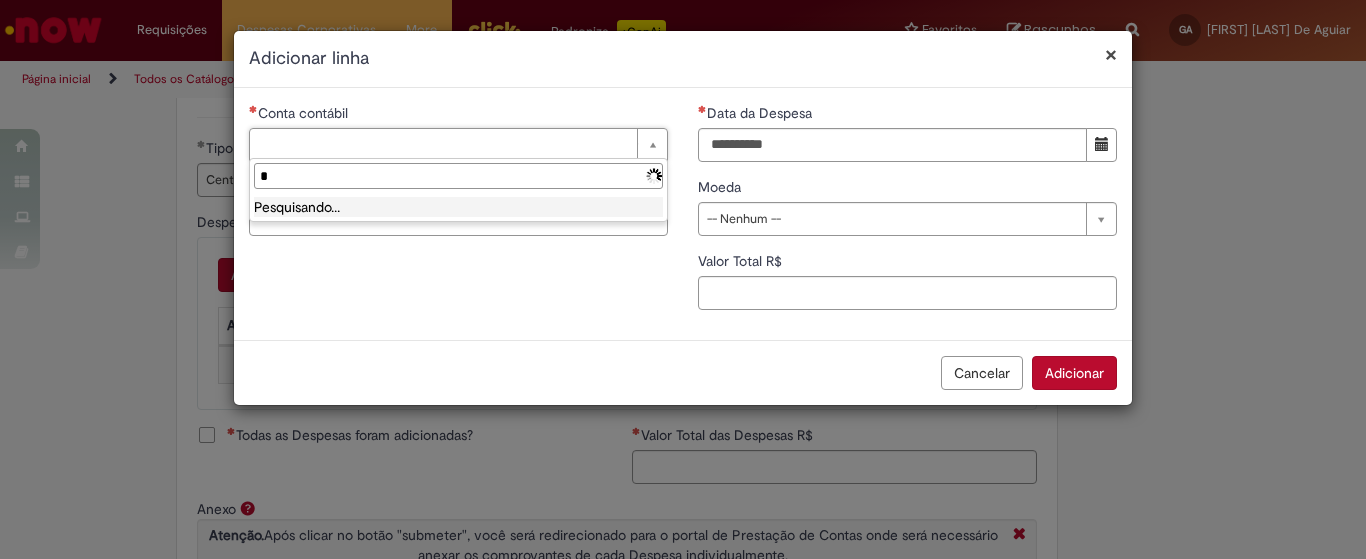 type 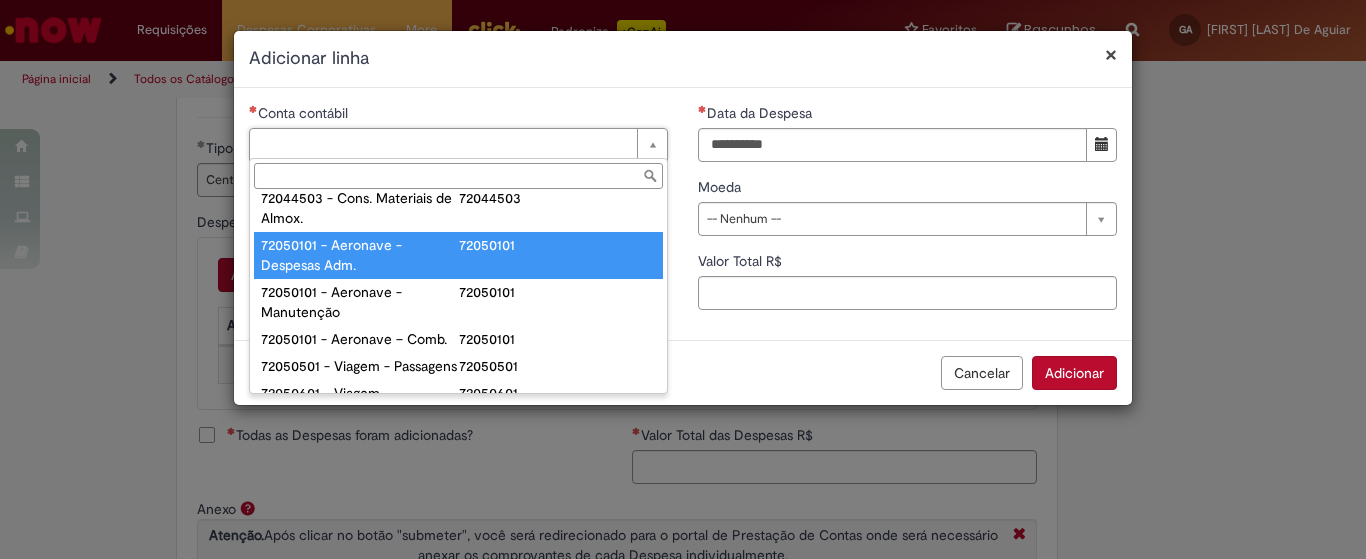 scroll, scrollTop: 1113, scrollLeft: 0, axis: vertical 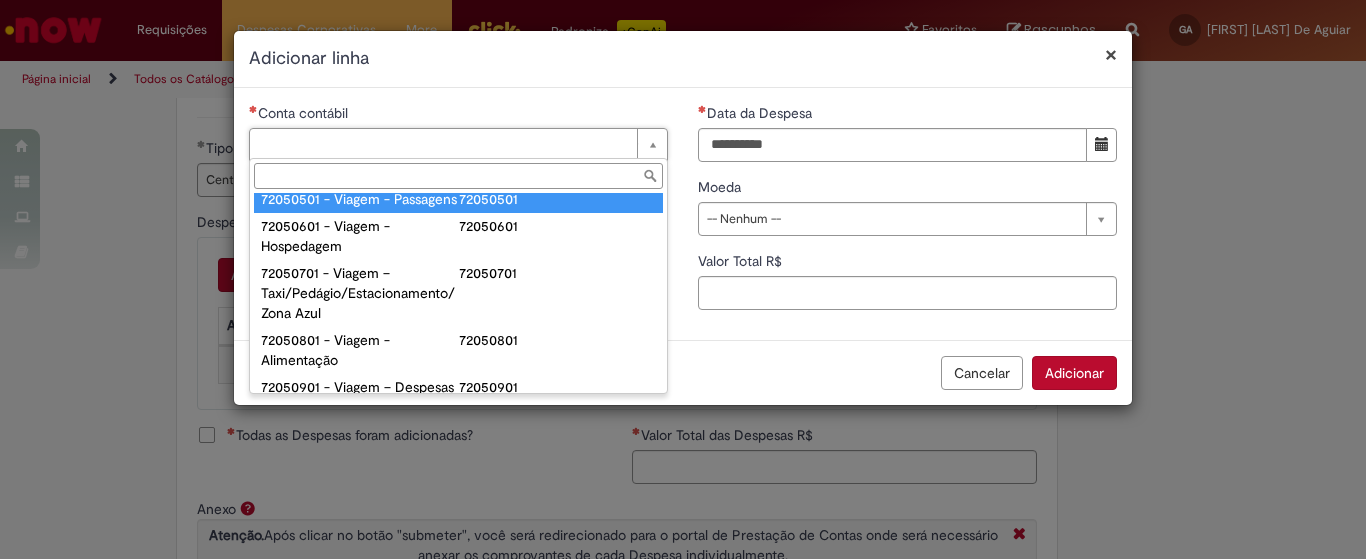 type on "**********" 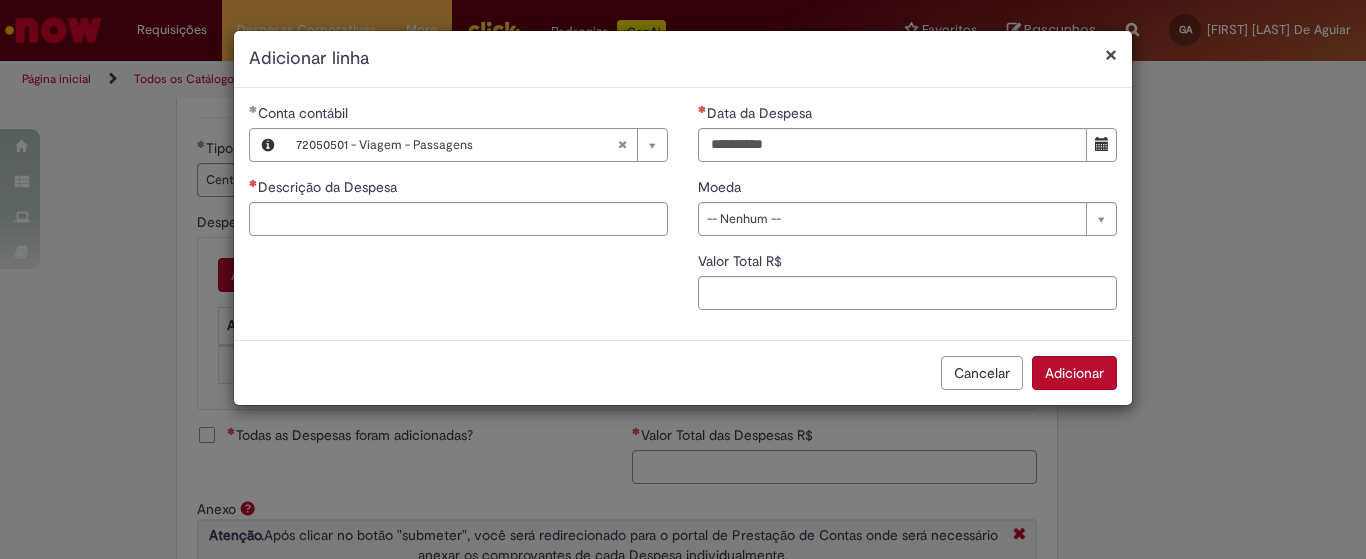 click on "Descrição da Despesa" at bounding box center (458, 189) 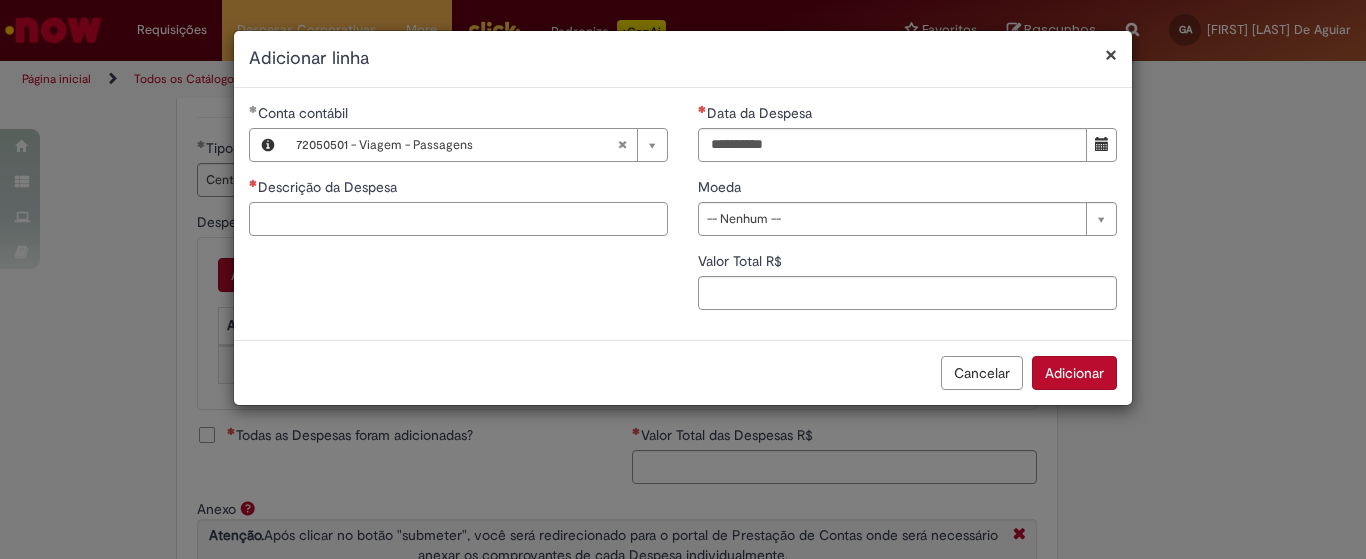 click on "Descrição da Despesa" at bounding box center (458, 219) 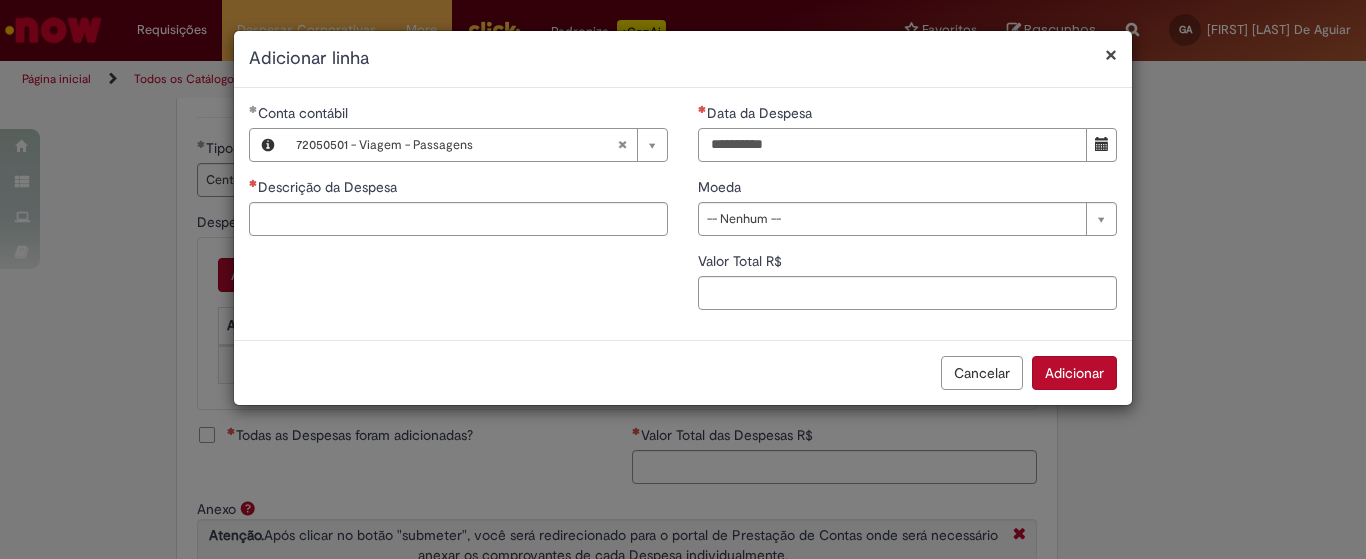 click on "Data da Despesa" at bounding box center (892, 145) 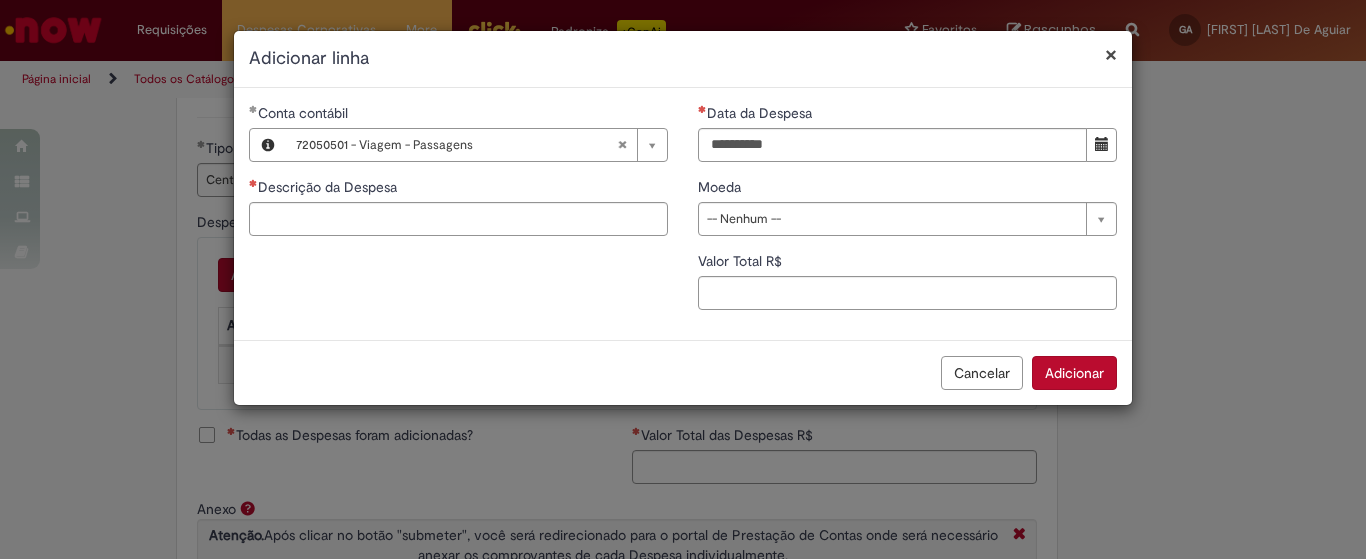 click on "Descrição da Despesa" at bounding box center (458, 189) 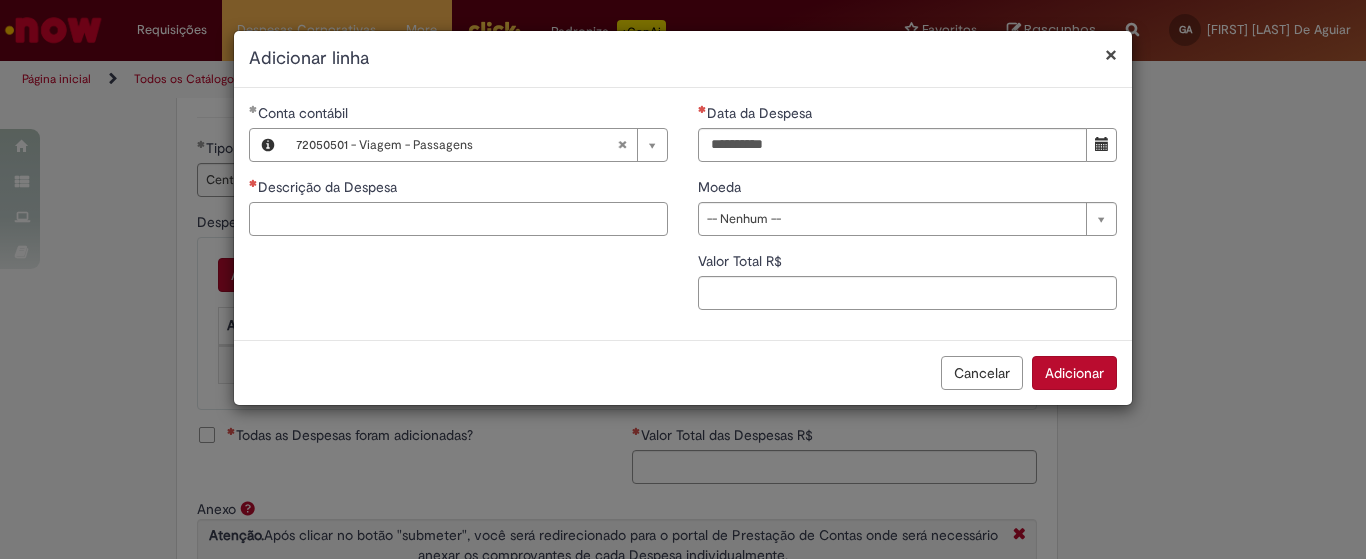 click on "Descrição da Despesa" at bounding box center (458, 219) 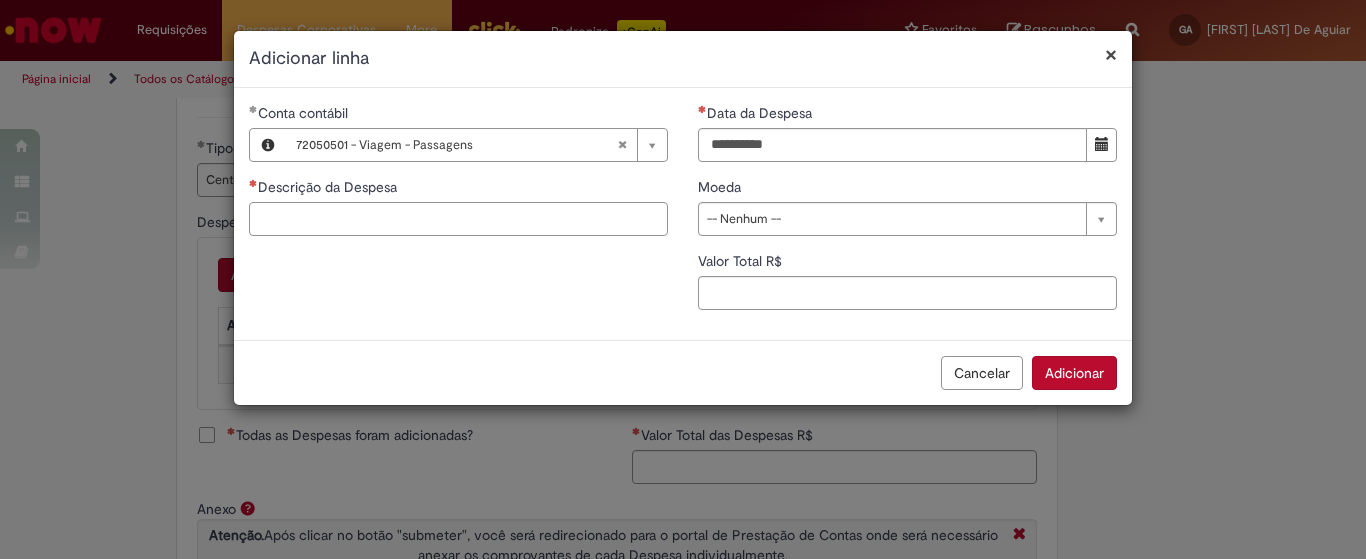 click on "Descrição da Despesa" at bounding box center [458, 219] 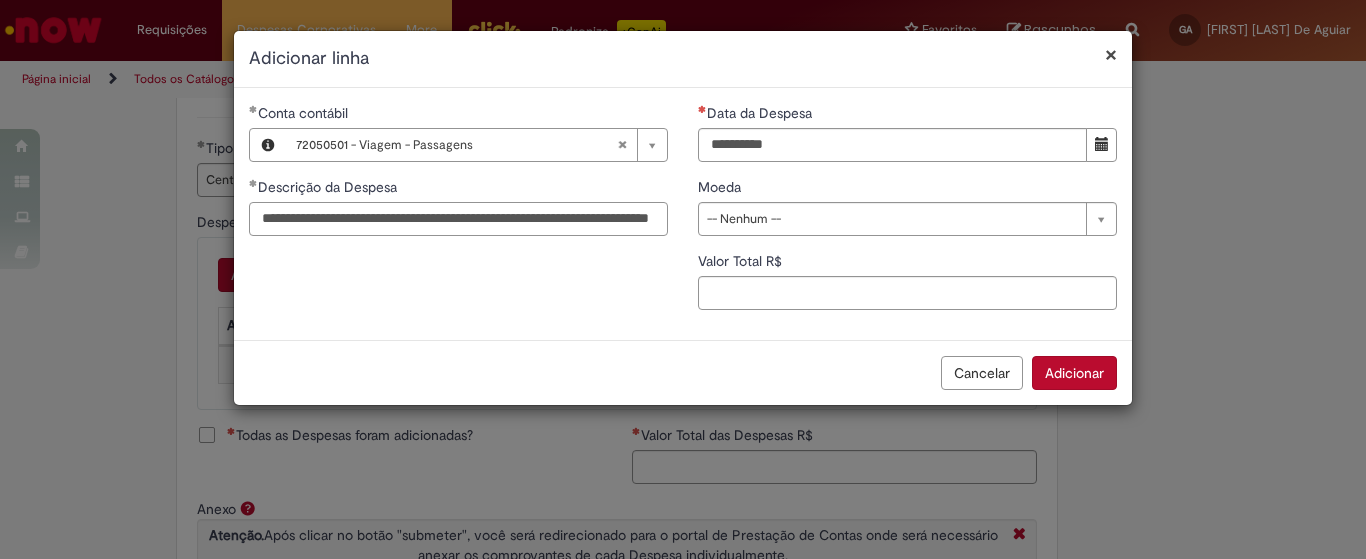 scroll, scrollTop: 0, scrollLeft: 117, axis: horizontal 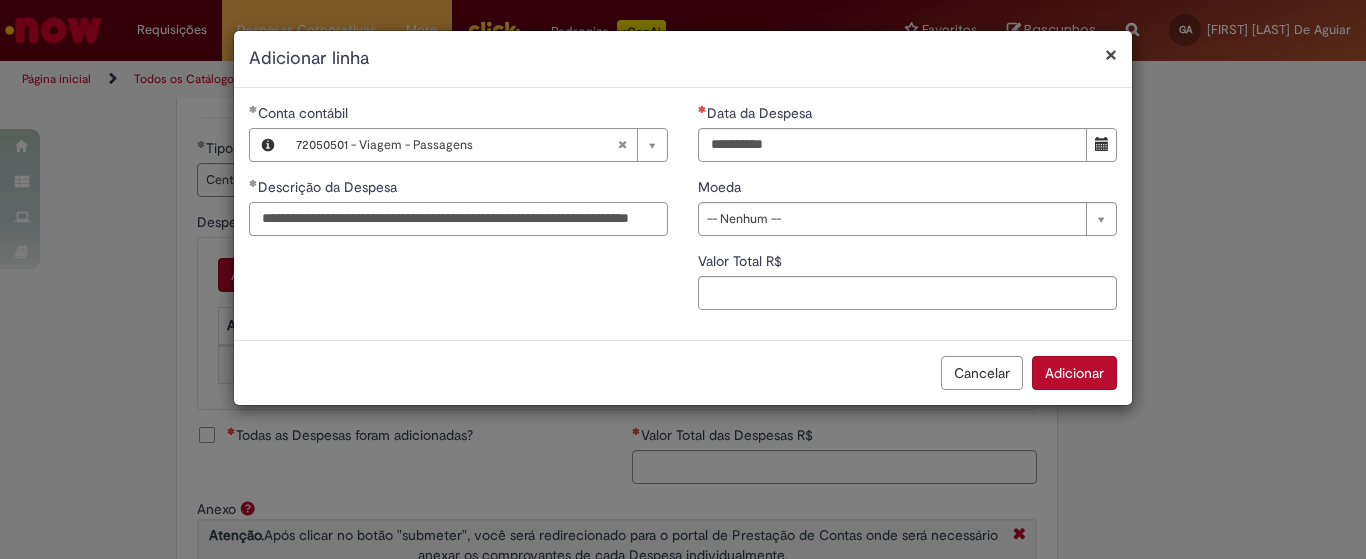 type on "**********" 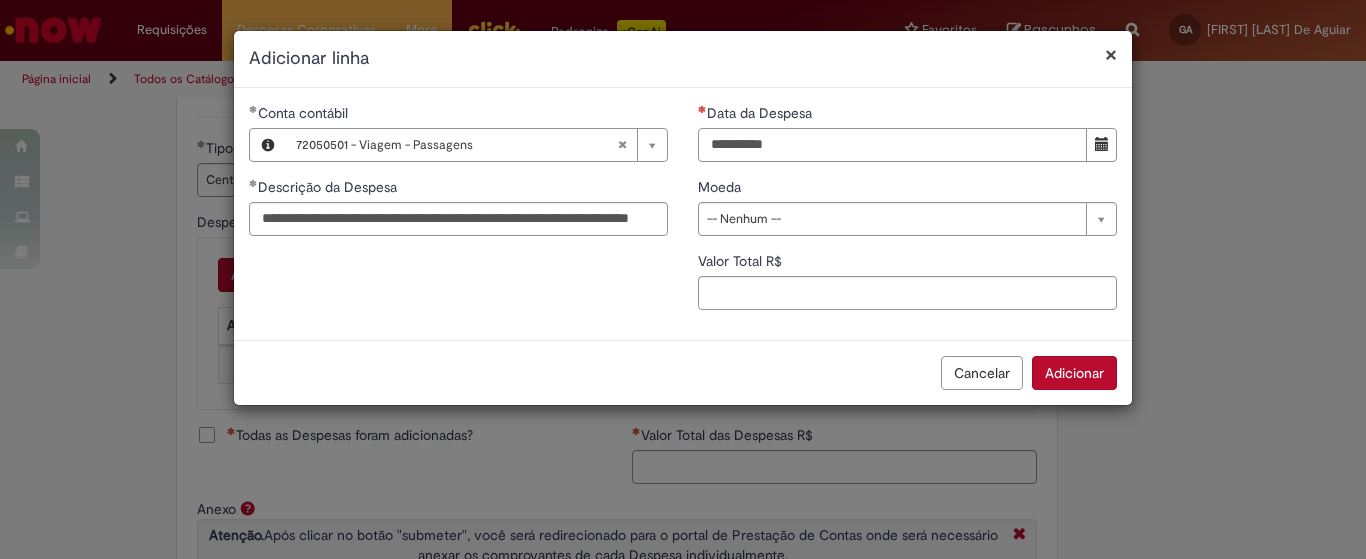 click on "Data da Despesa" at bounding box center (892, 145) 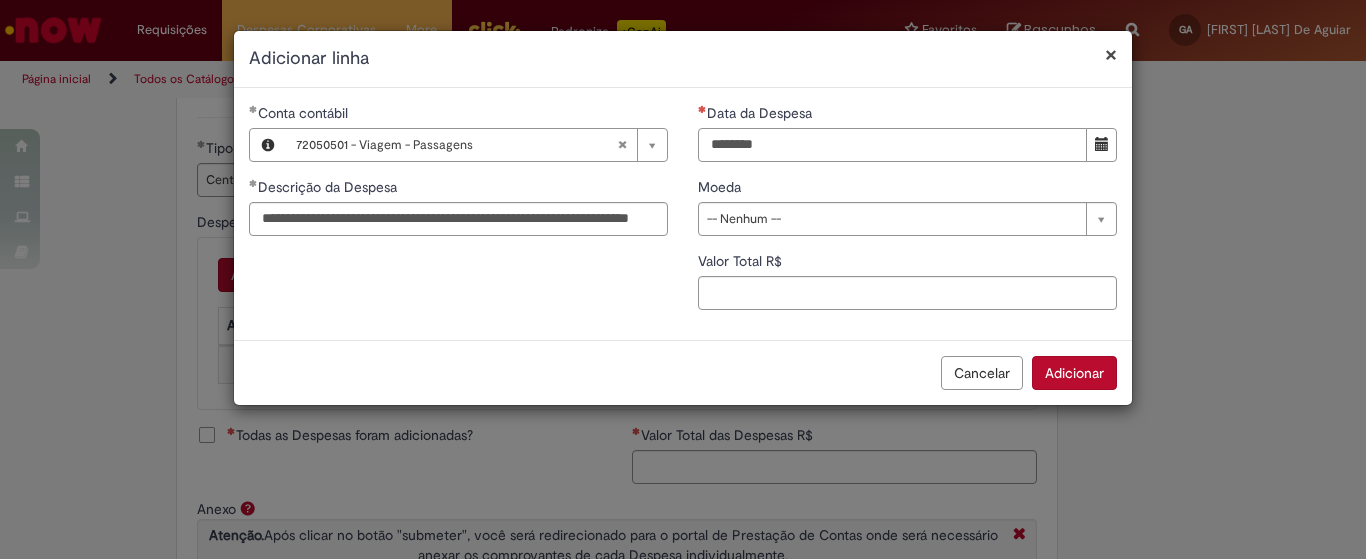 type on "********" 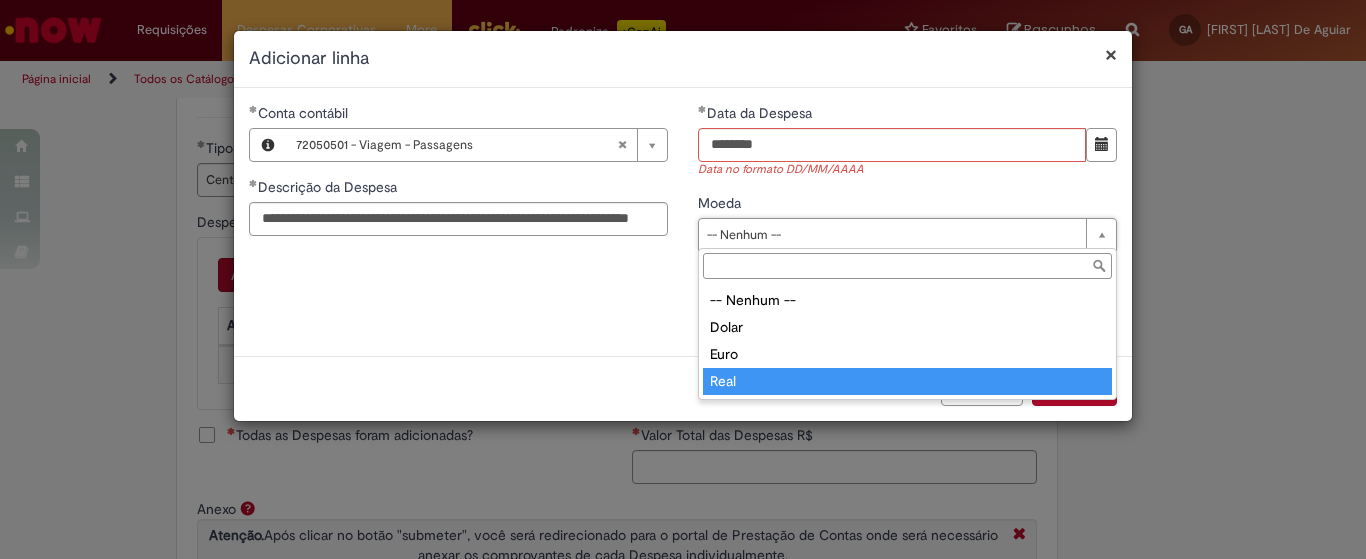 type on "****" 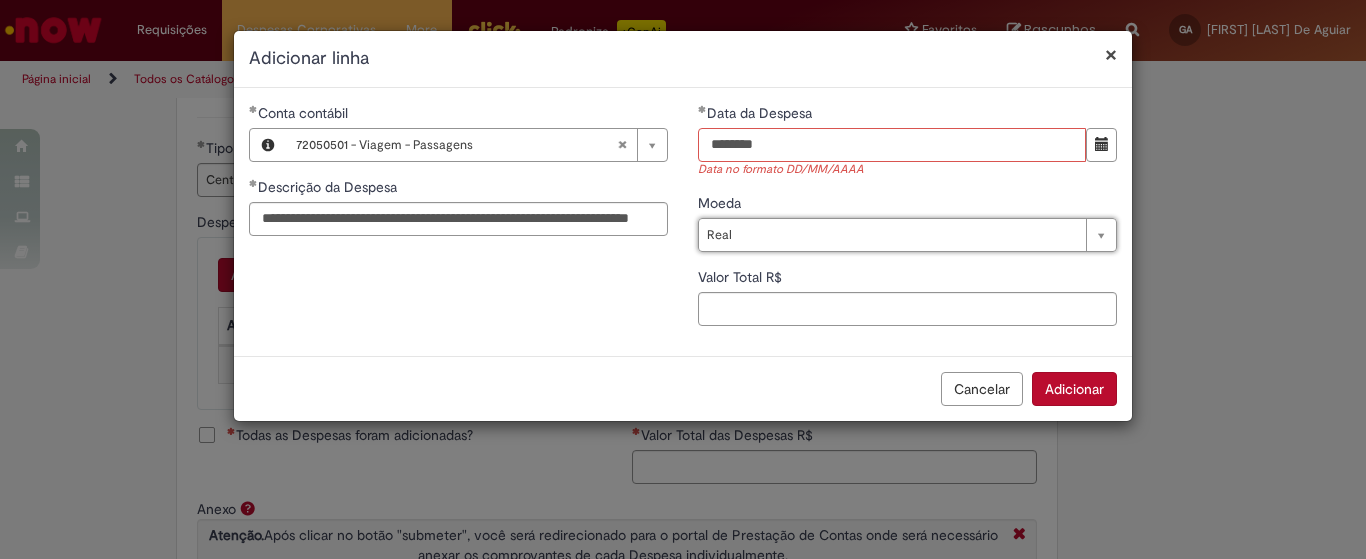 click on "********" at bounding box center (892, 145) 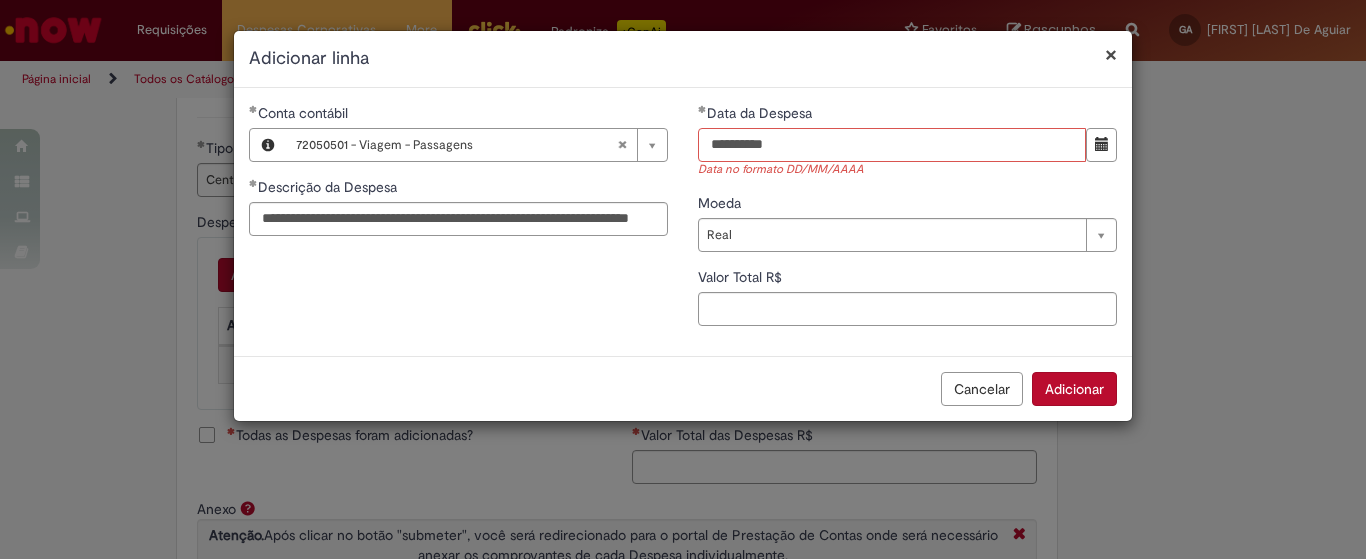 type on "**********" 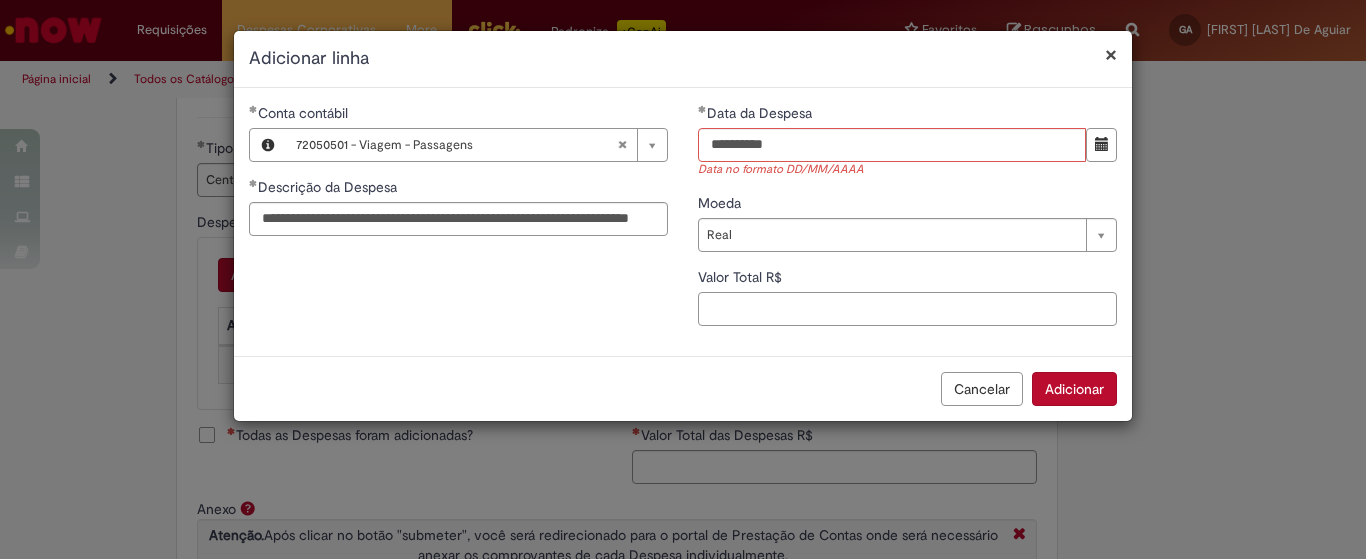click on "**********" at bounding box center [907, 222] 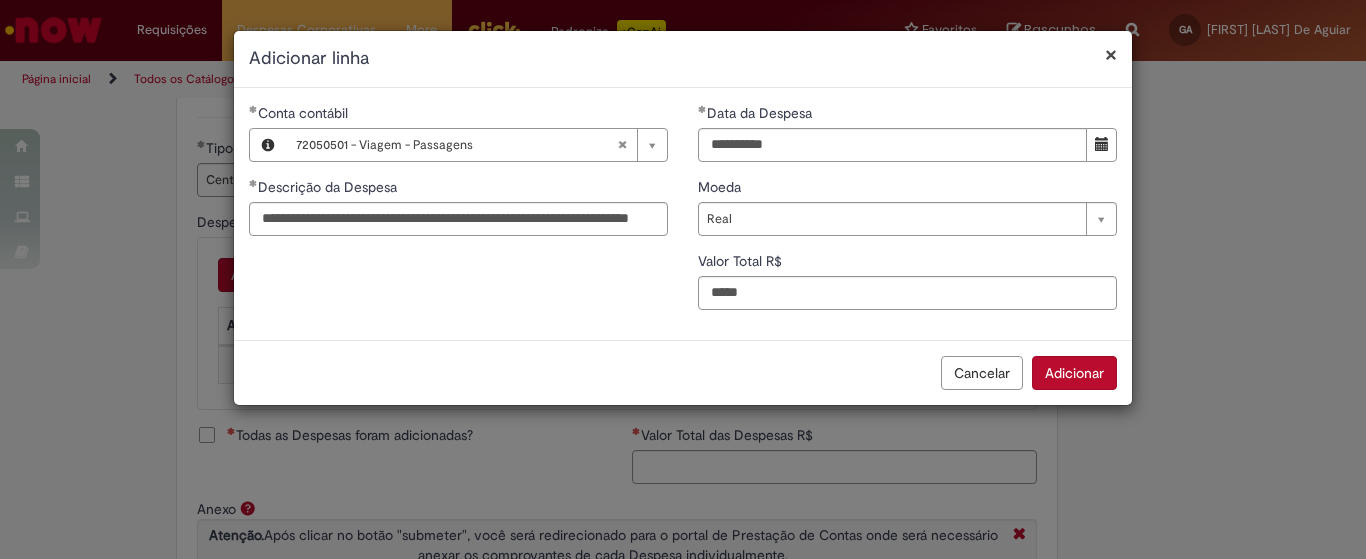 type on "*****" 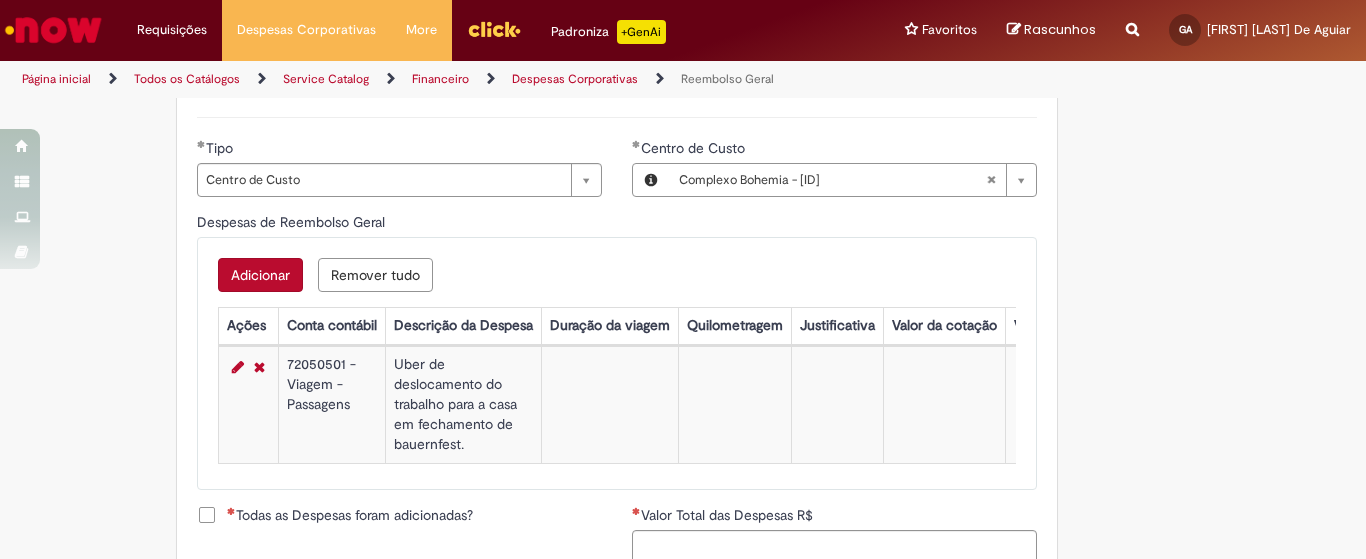 click on "Adicionar" at bounding box center [260, 275] 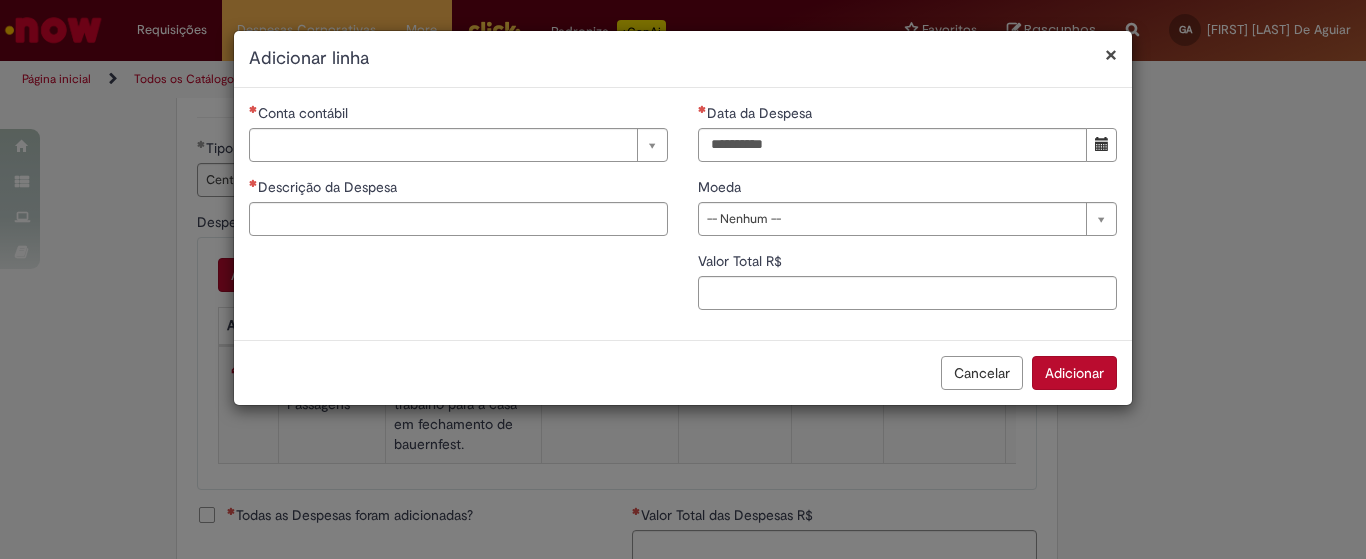 click on "Conta contábil          Pesquisar usando lista                 Conta contábil                     Descrição da Despesa Duração da viagem Quilometragem Justificativa Valor da cotação Valor por Litro" at bounding box center [458, 177] 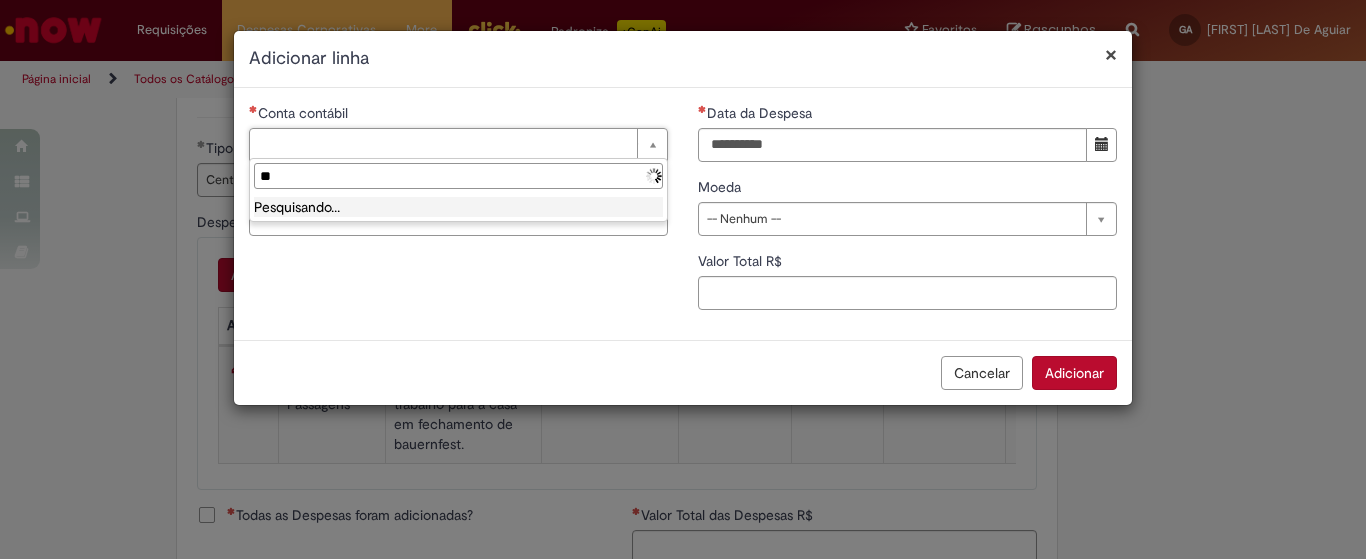 type on "*" 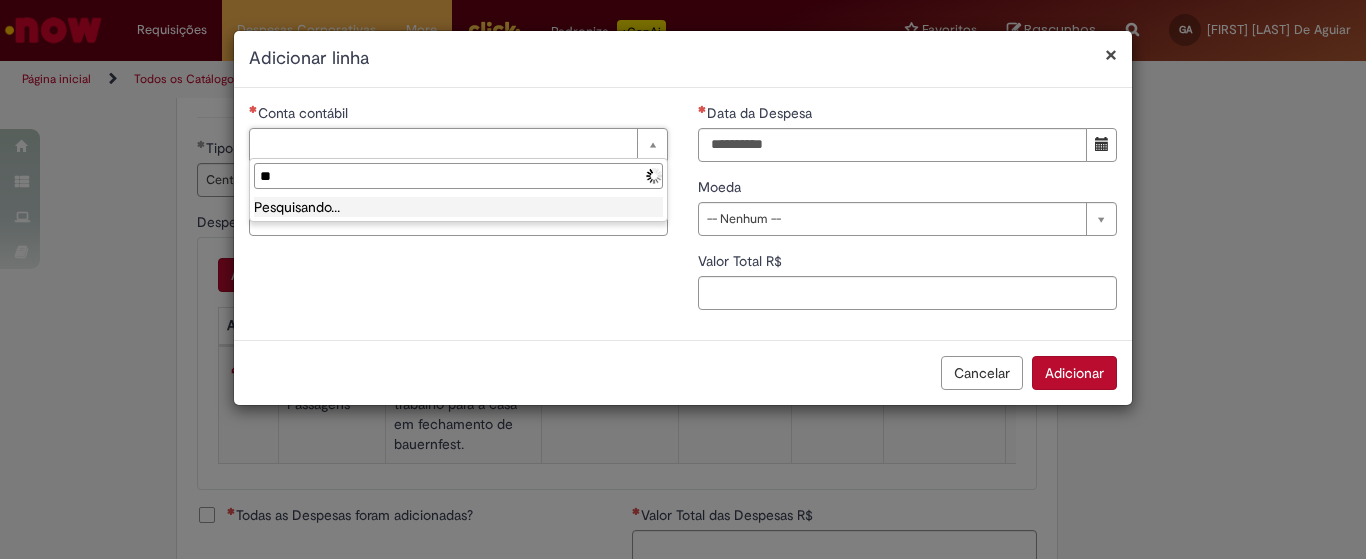 type on "*" 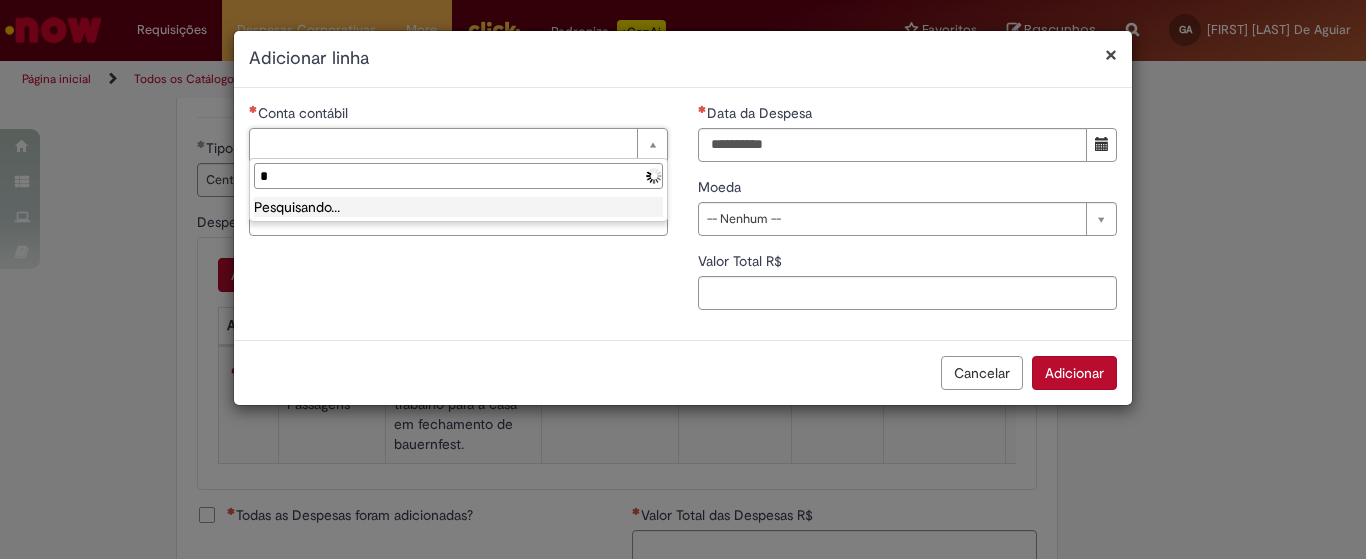 type 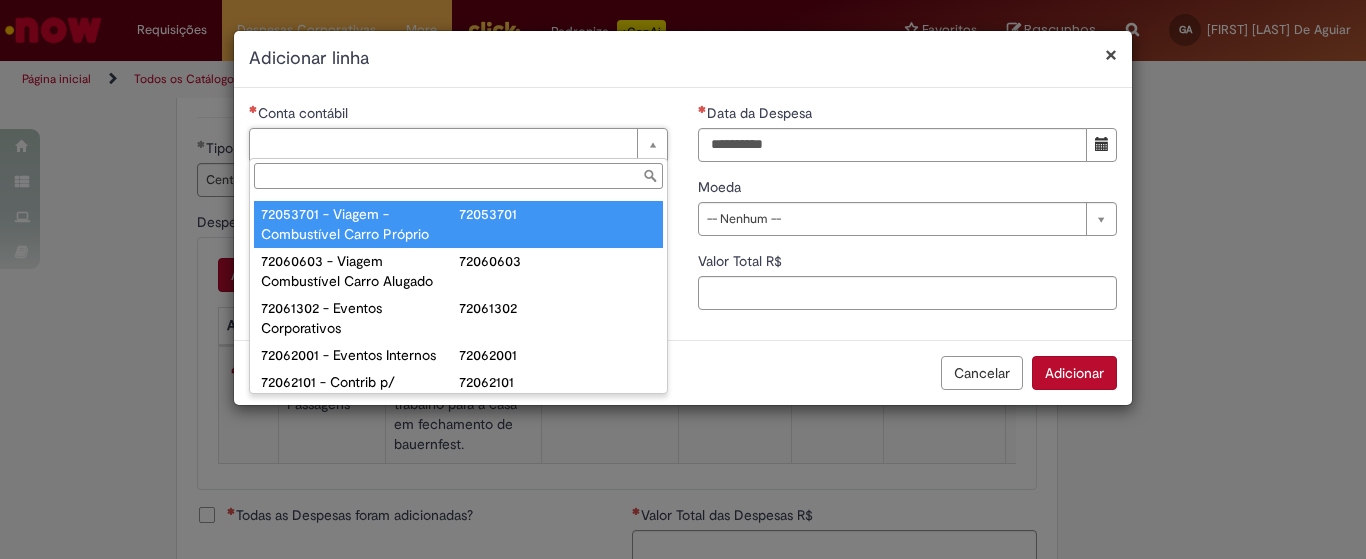 scroll, scrollTop: 1474, scrollLeft: 0, axis: vertical 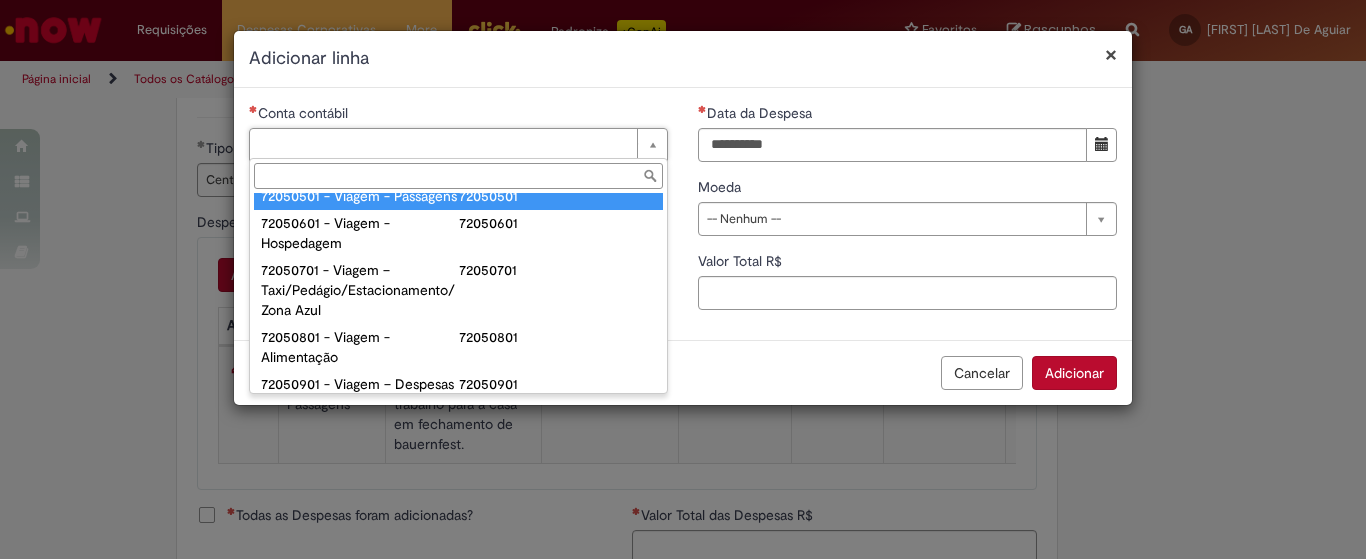 type on "**********" 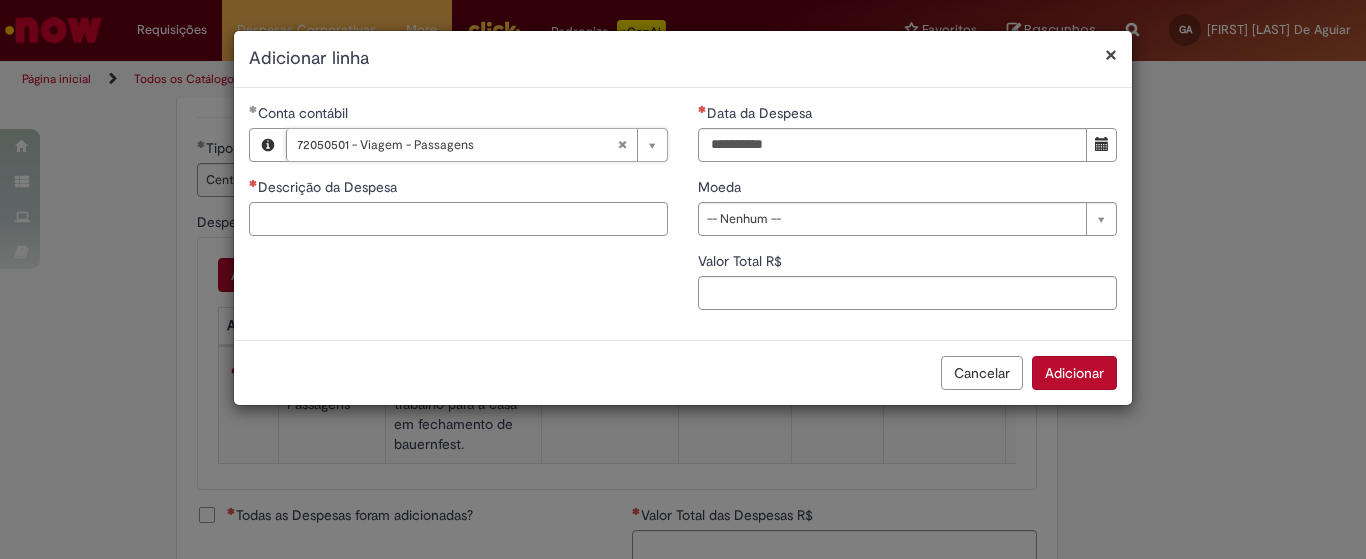 click on "Descrição da Despesa" at bounding box center [458, 219] 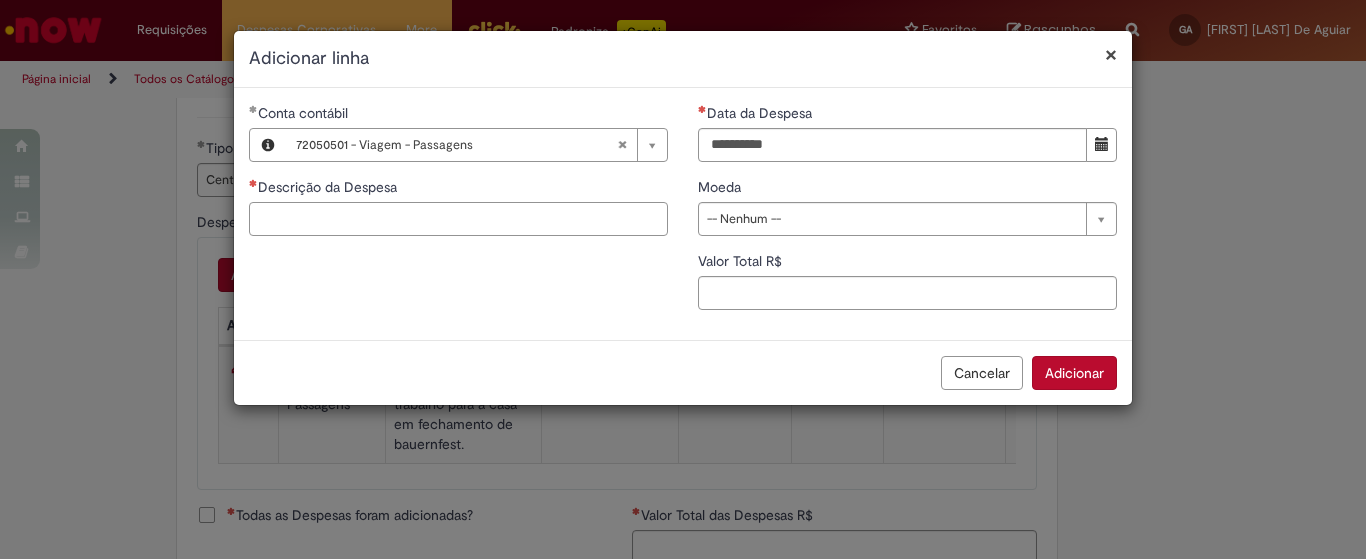 click on "Descrição da Despesa" at bounding box center [458, 219] 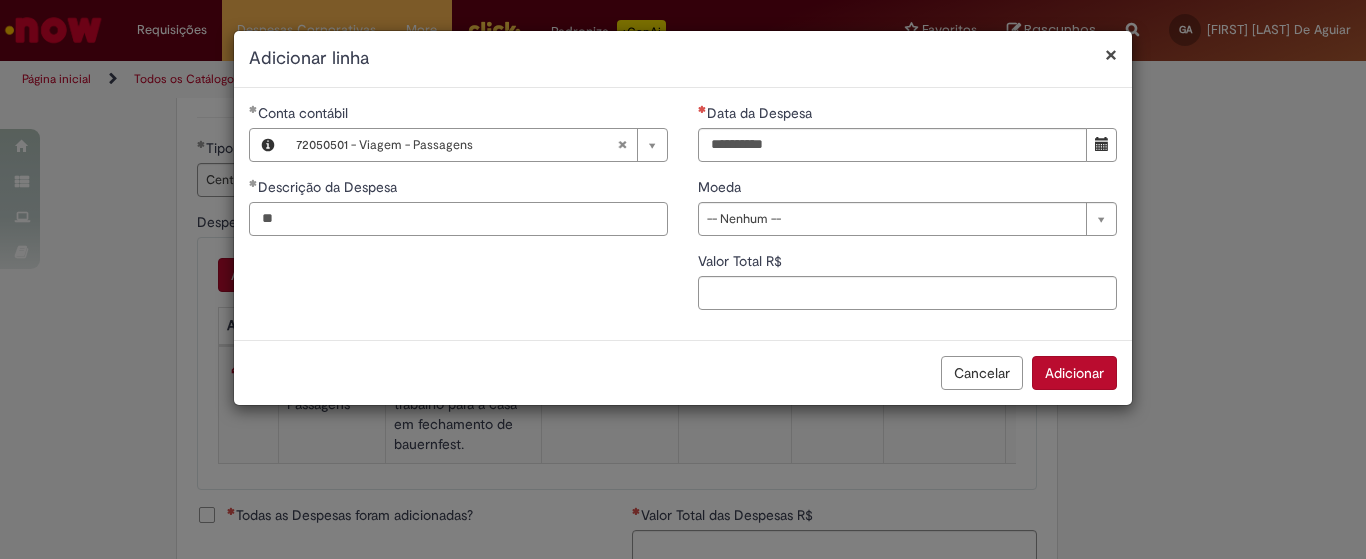 type on "*" 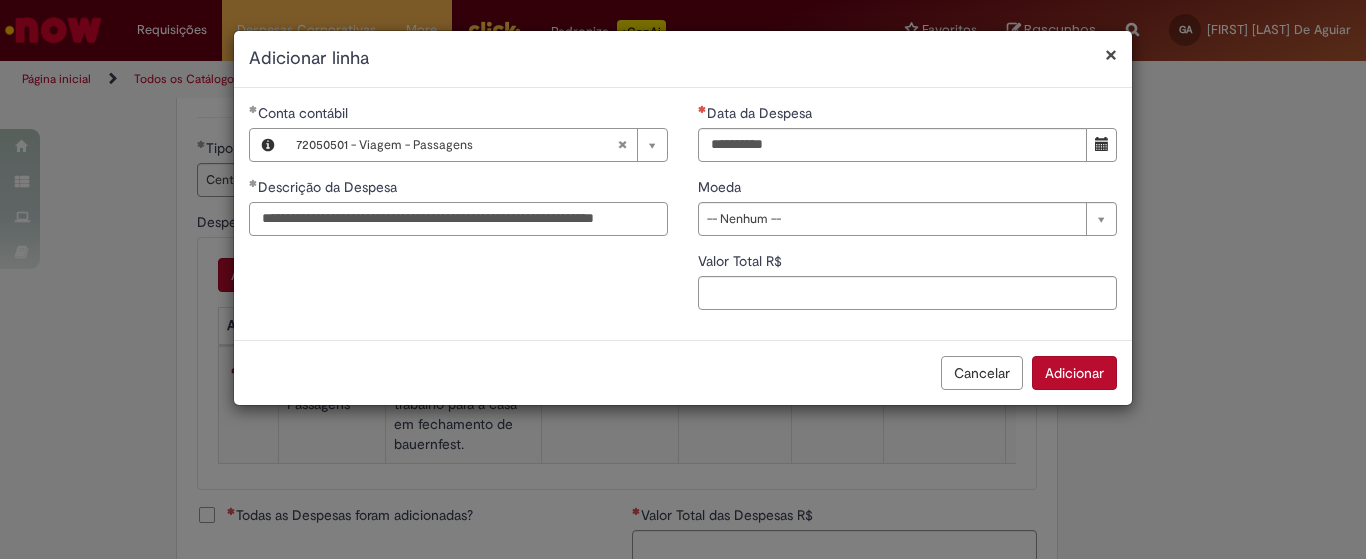 scroll, scrollTop: 0, scrollLeft: 38, axis: horizontal 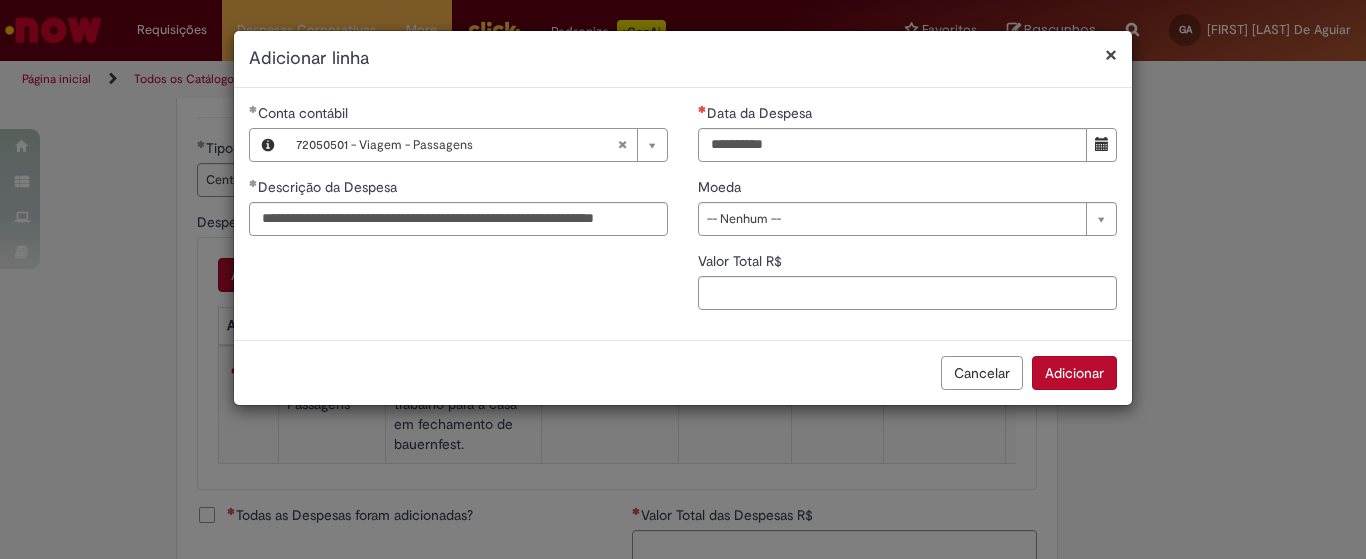 click on "Cancelar   Adicionar" at bounding box center (683, 372) 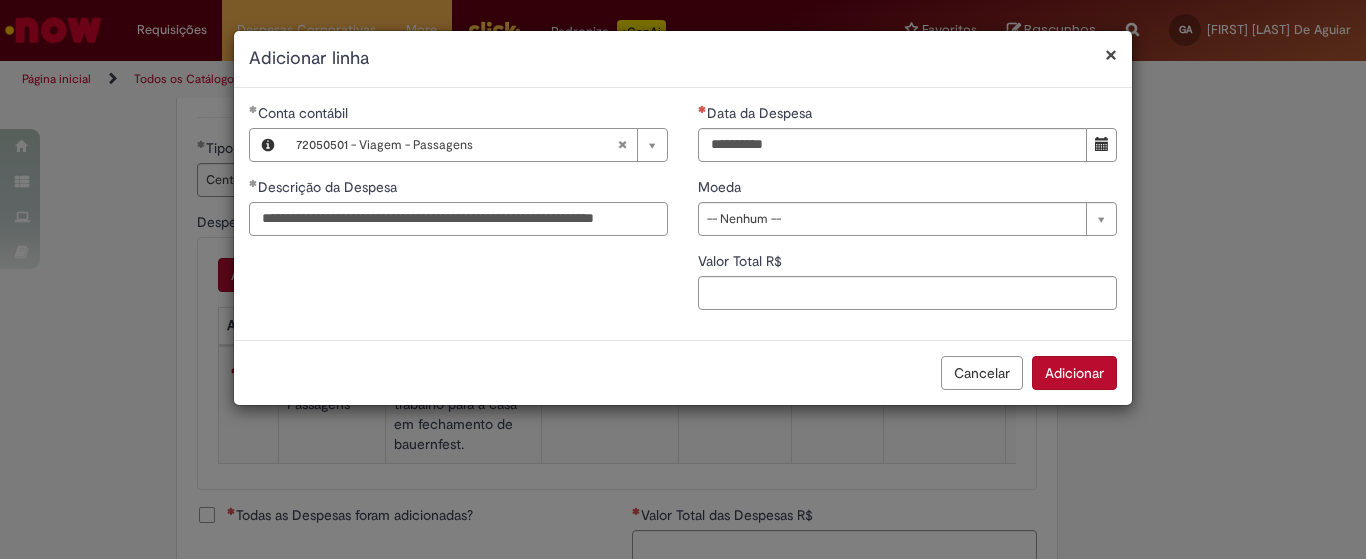 click on "**********" at bounding box center [458, 219] 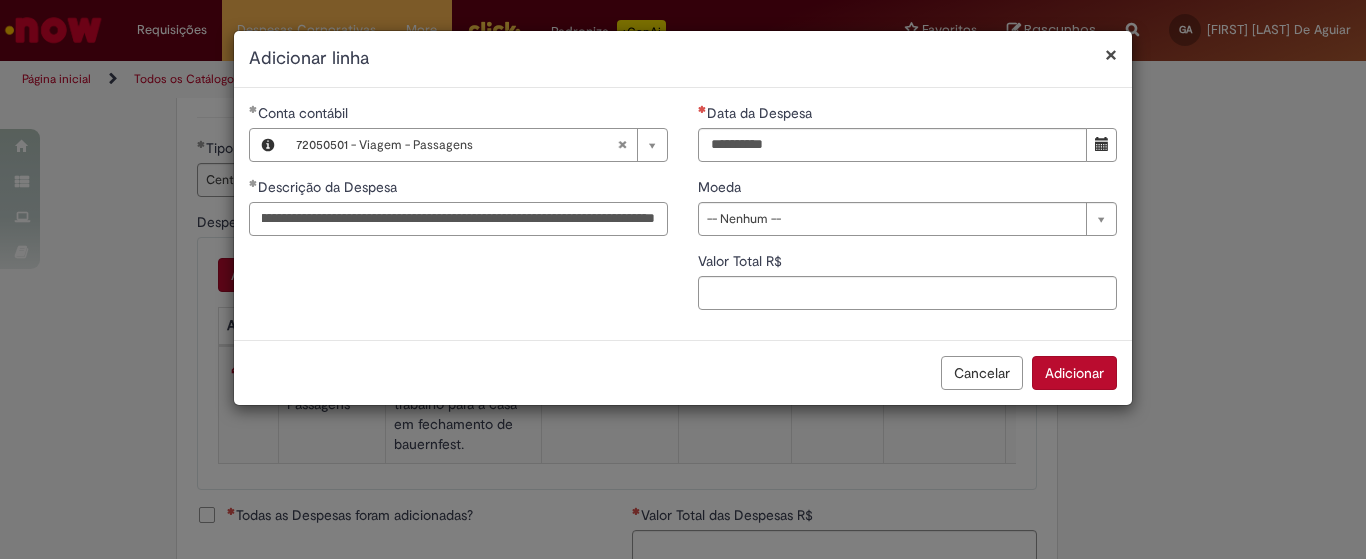 scroll, scrollTop: 0, scrollLeft: 193, axis: horizontal 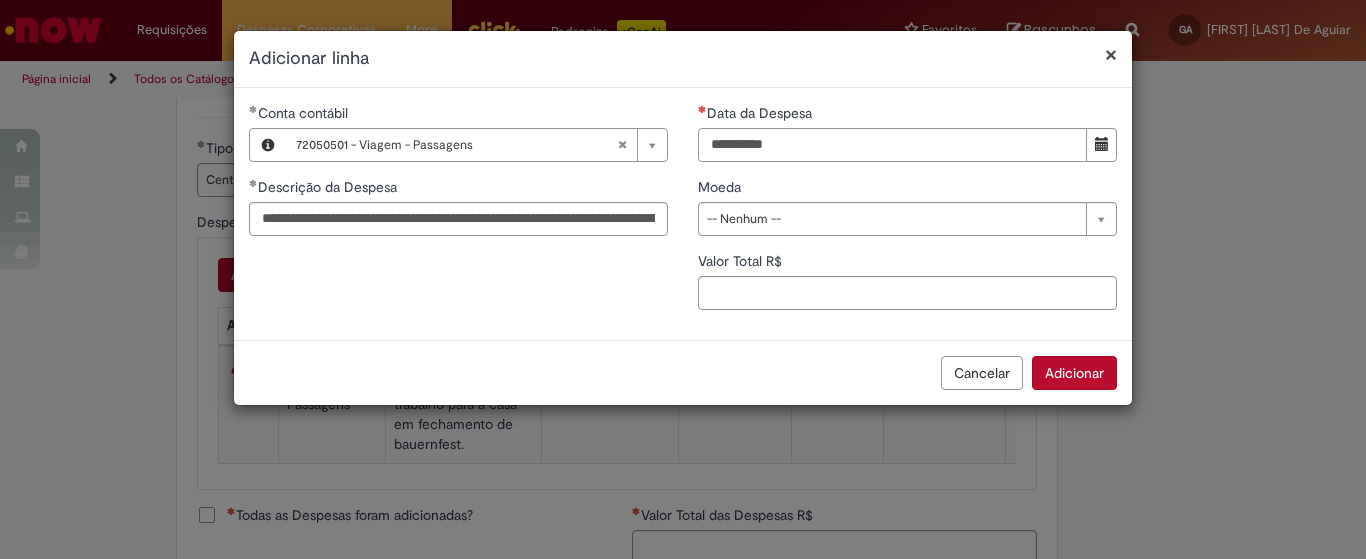 click on "Data da Despesa" at bounding box center [892, 145] 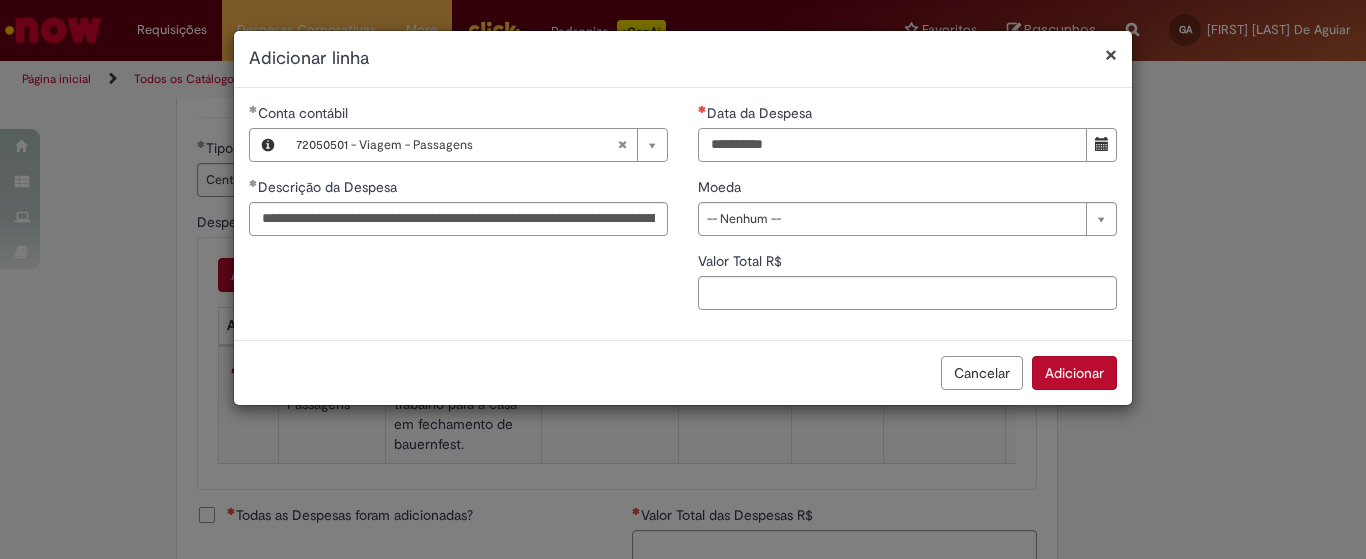 click on "Data da Despesa" at bounding box center (892, 145) 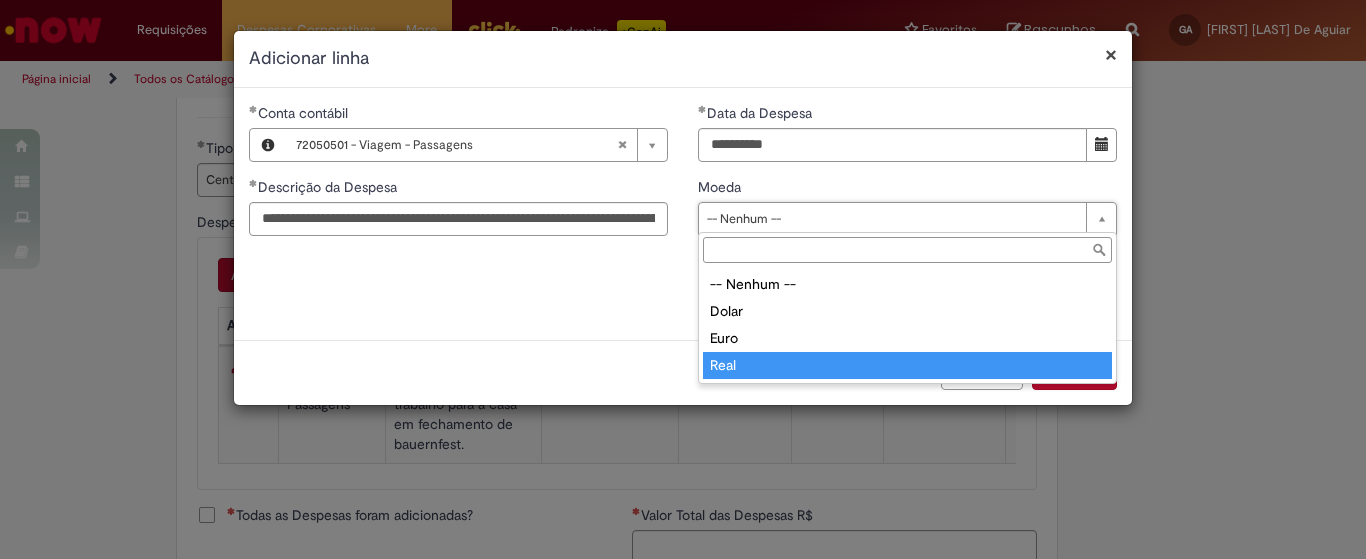 type on "****" 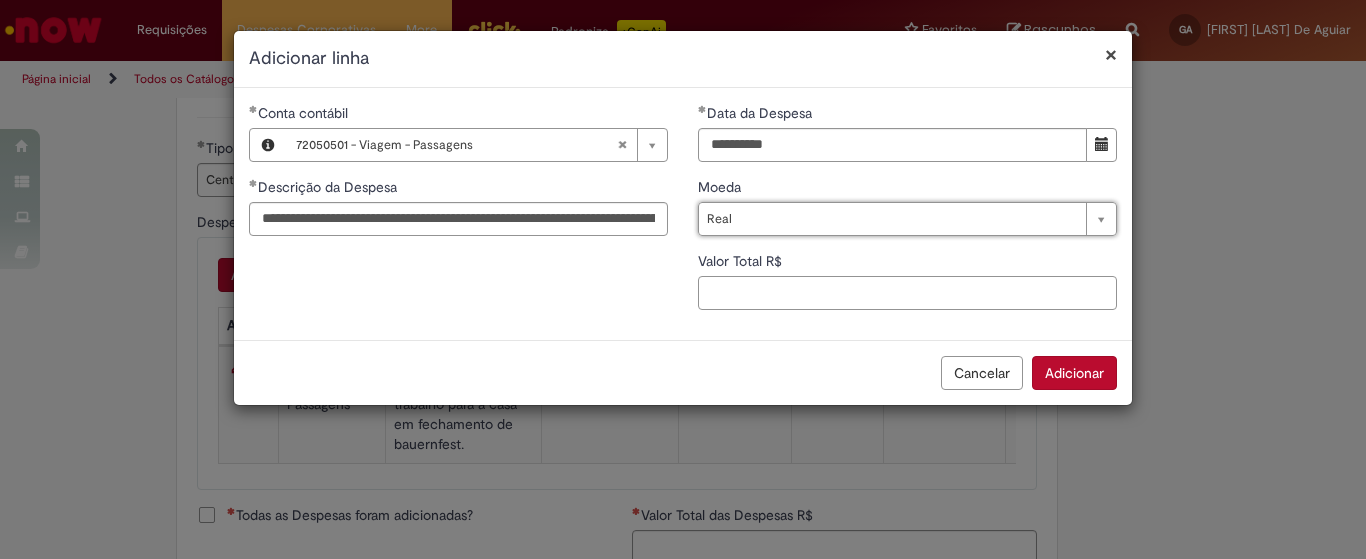 click on "Valor Total R$" at bounding box center [907, 293] 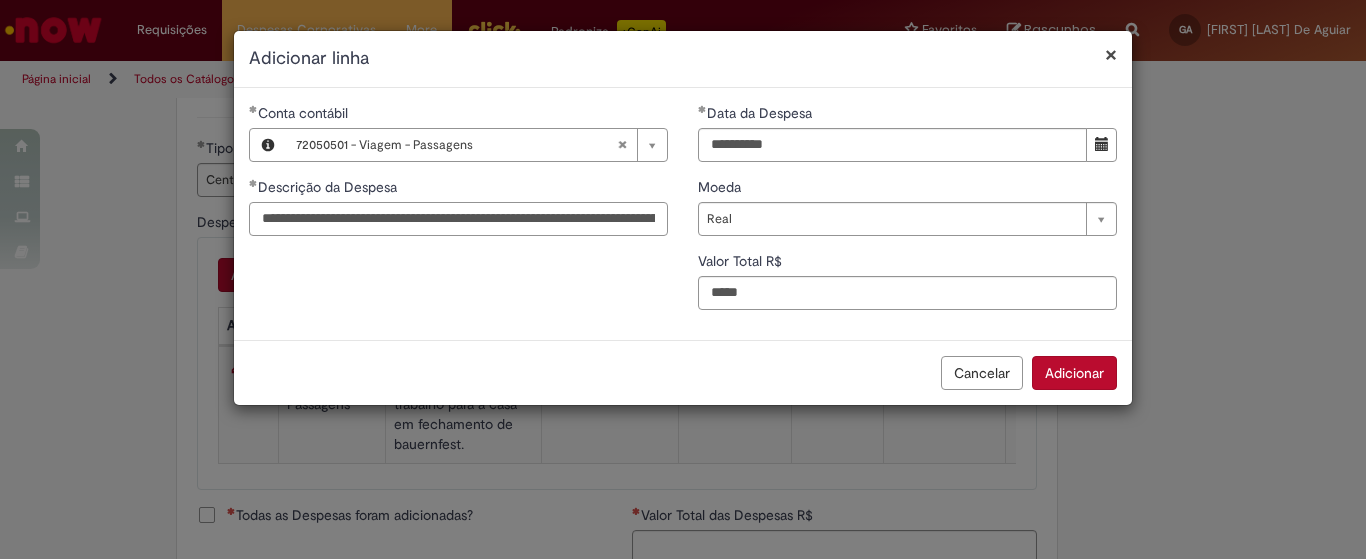 type on "*****" 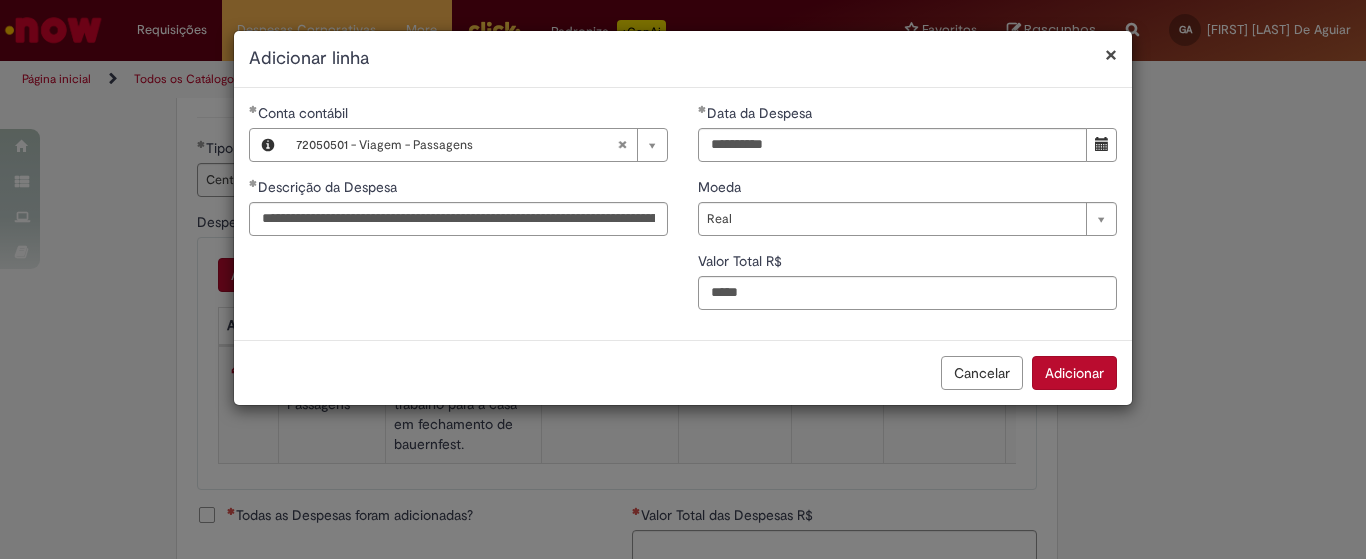 click on "Adicionar" at bounding box center [1074, 373] 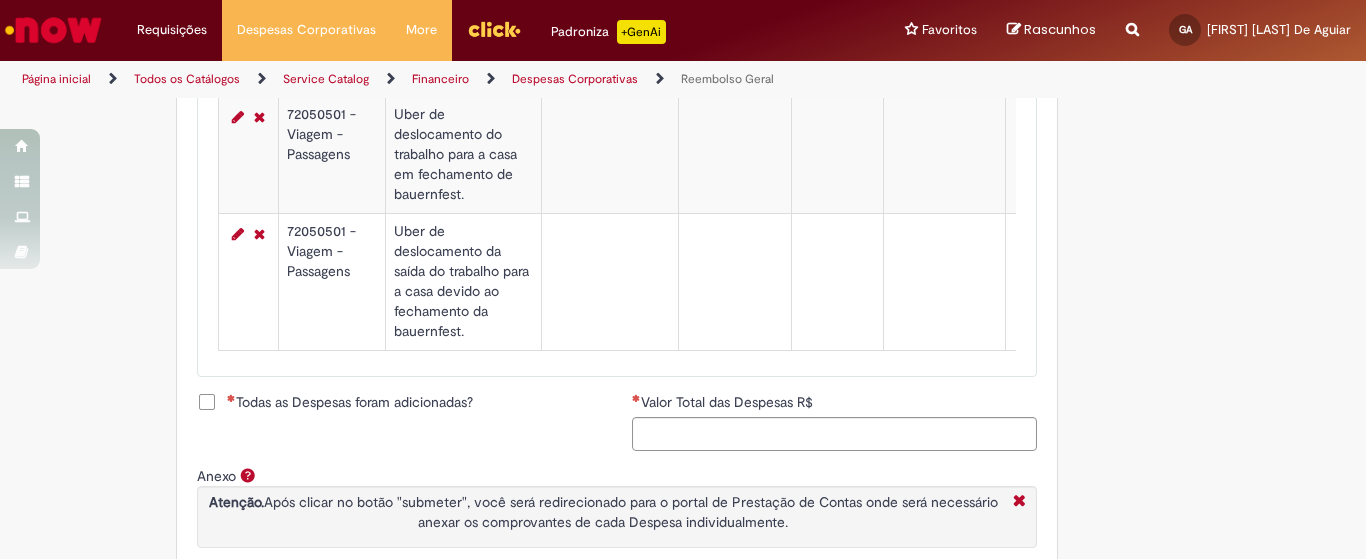 scroll, scrollTop: 833, scrollLeft: 0, axis: vertical 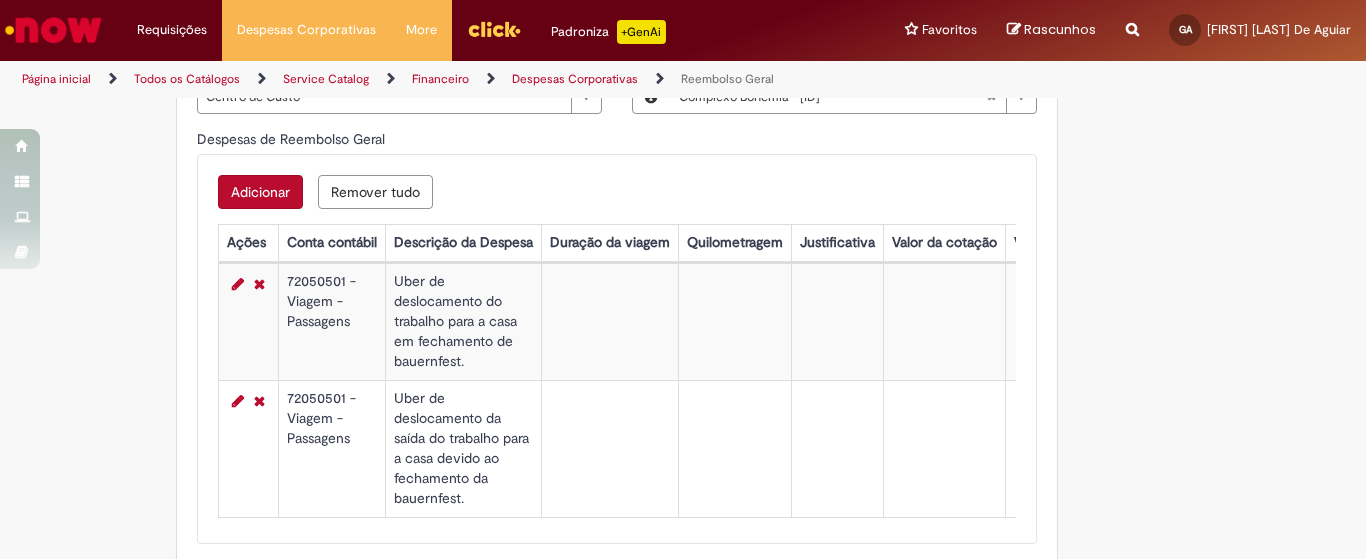 click on "Adicionar" at bounding box center [260, 192] 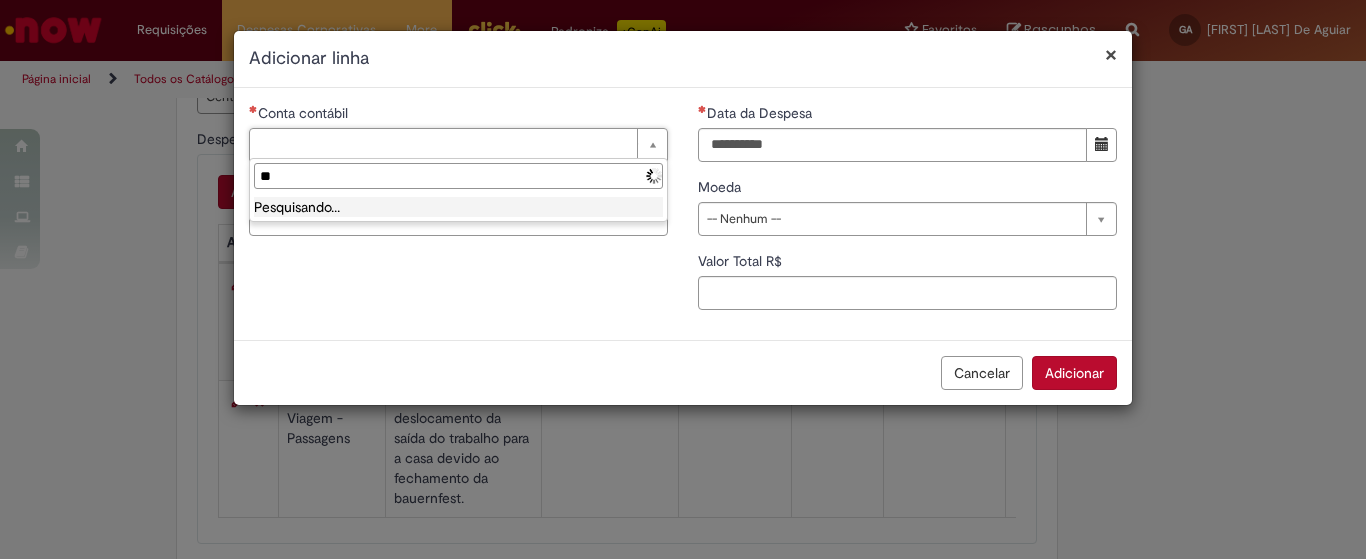 type on "*" 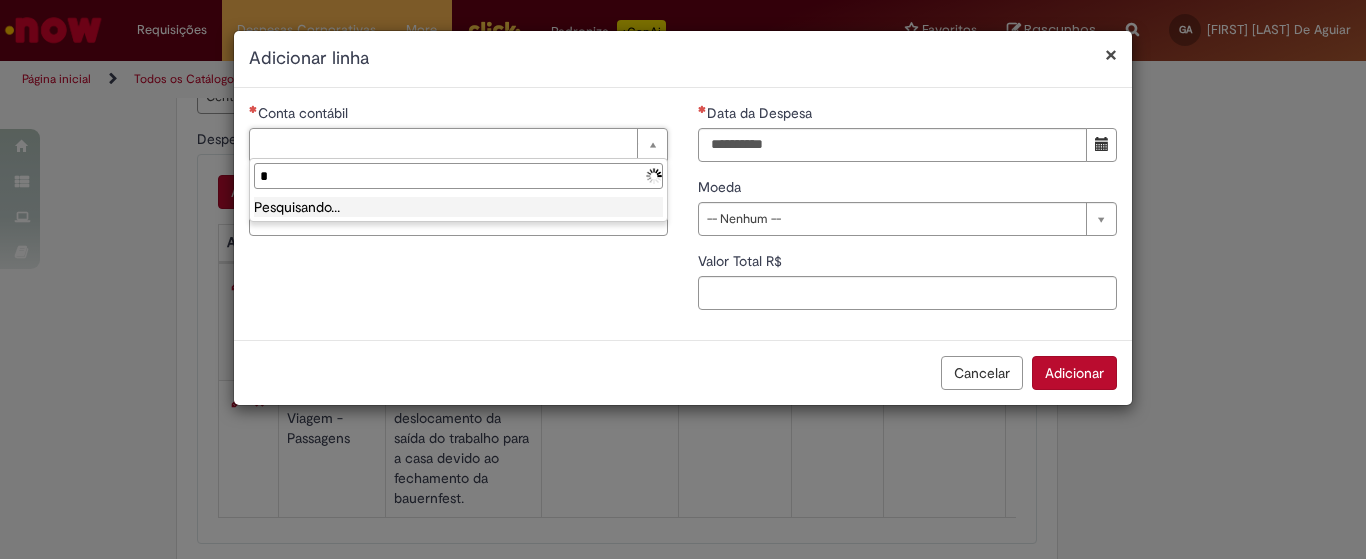 type 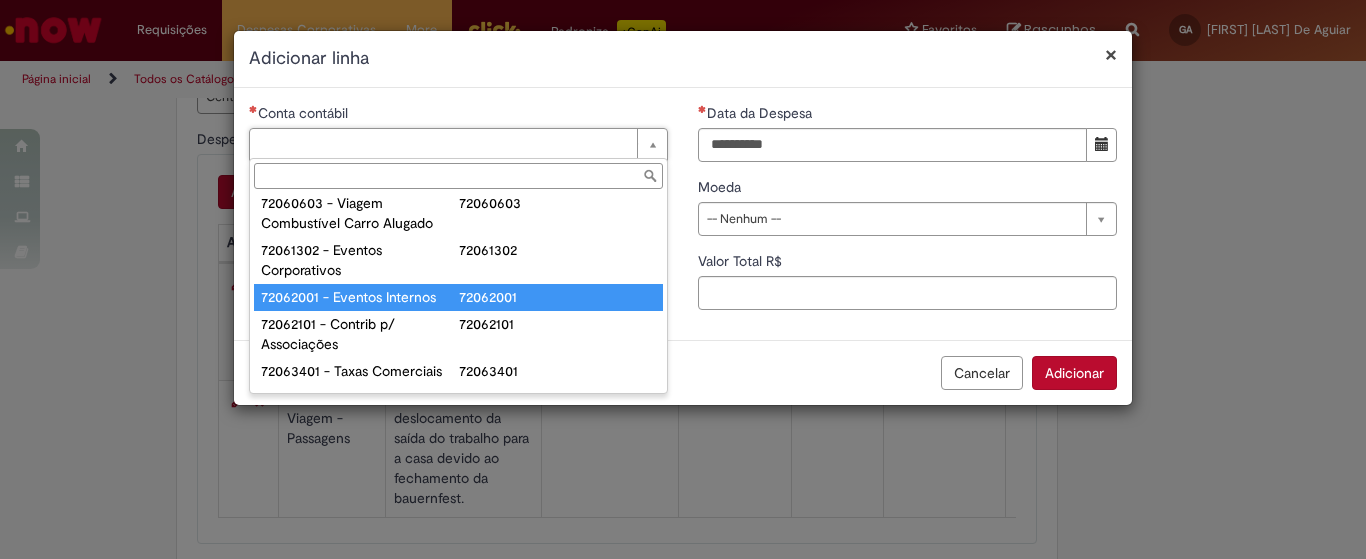scroll, scrollTop: 1307, scrollLeft: 0, axis: vertical 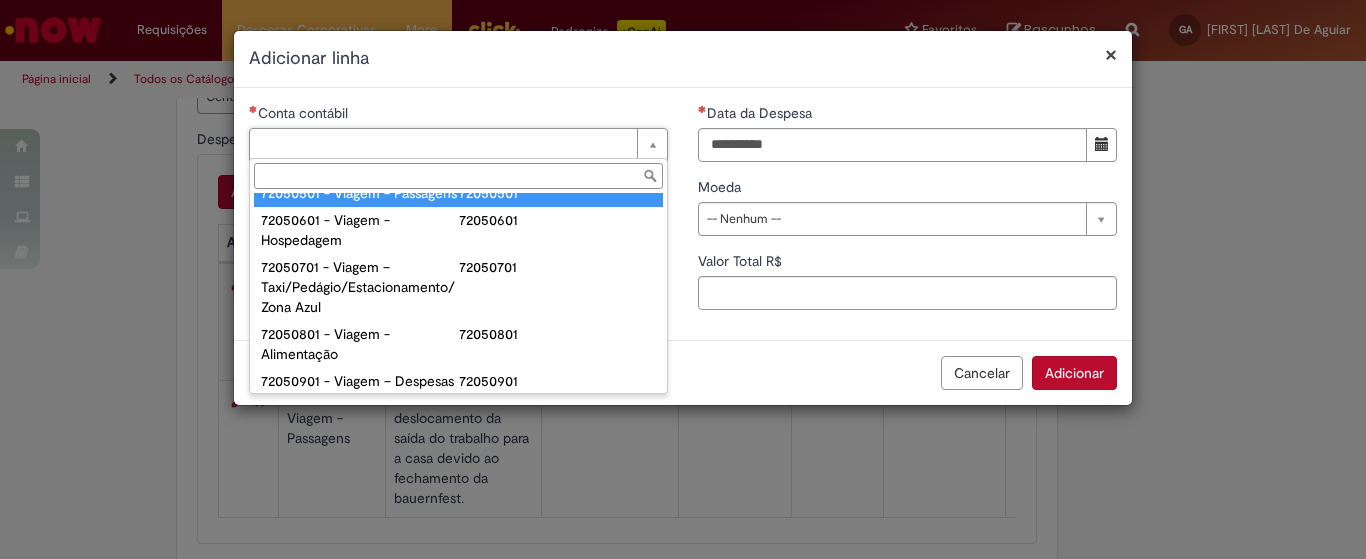 type on "**********" 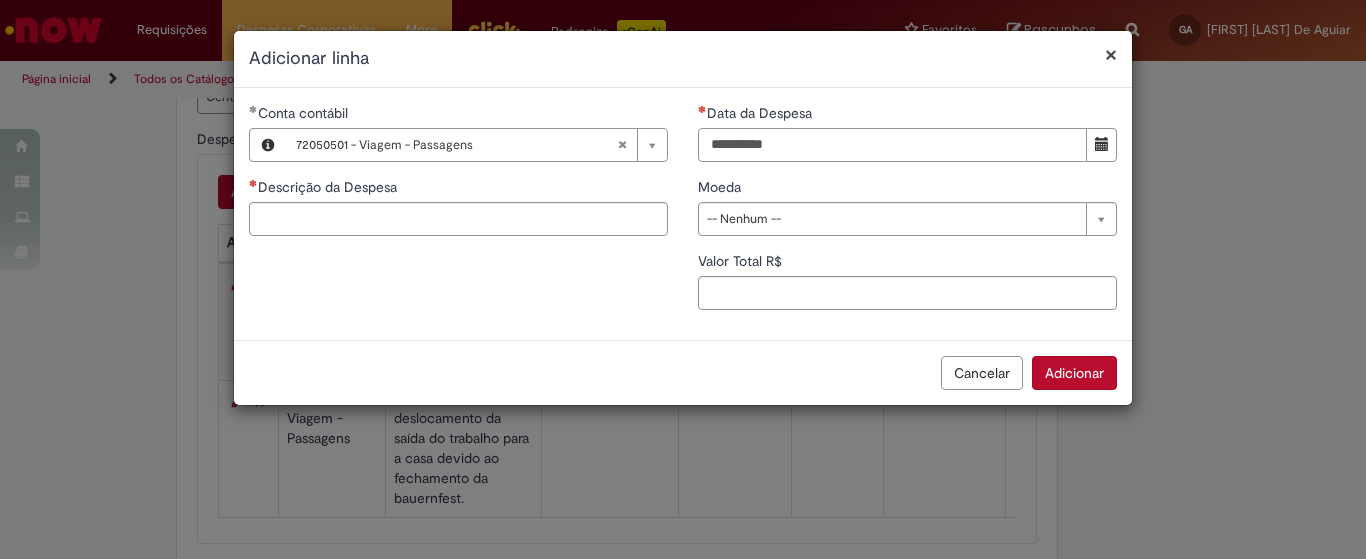 click on "Data da Despesa" at bounding box center (892, 145) 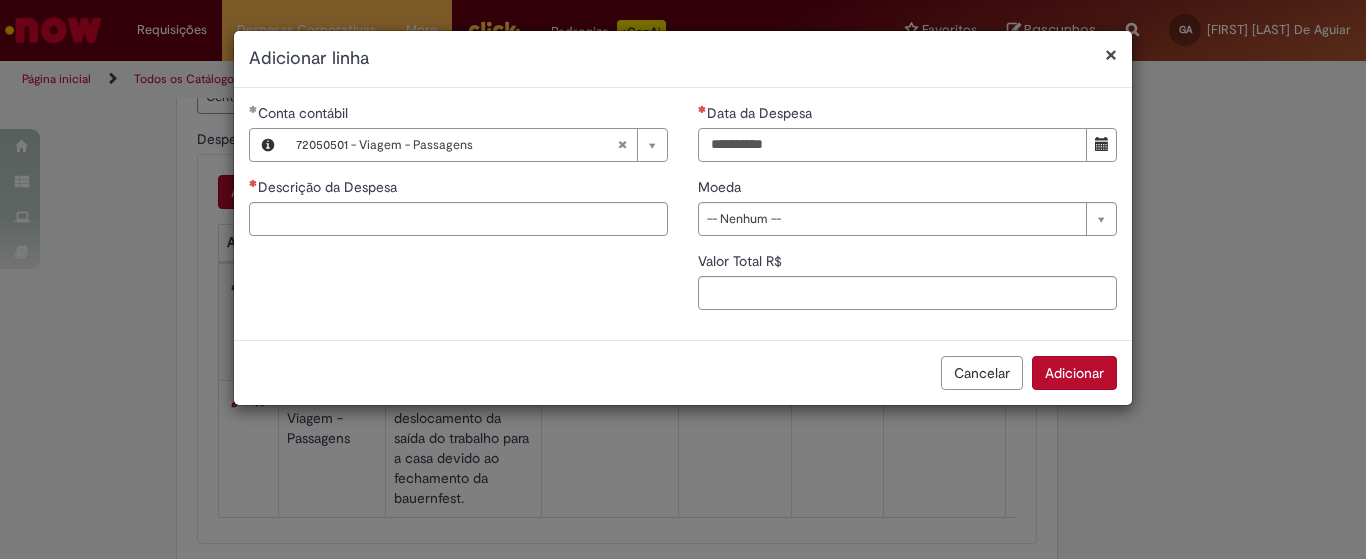 type on "**********" 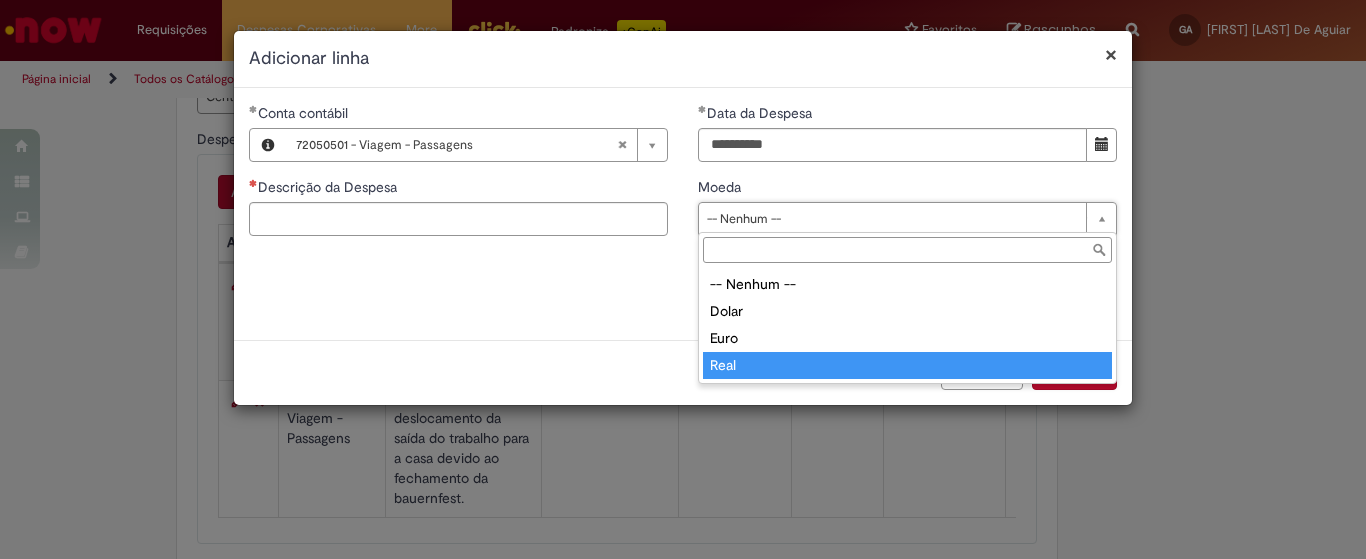 type on "****" 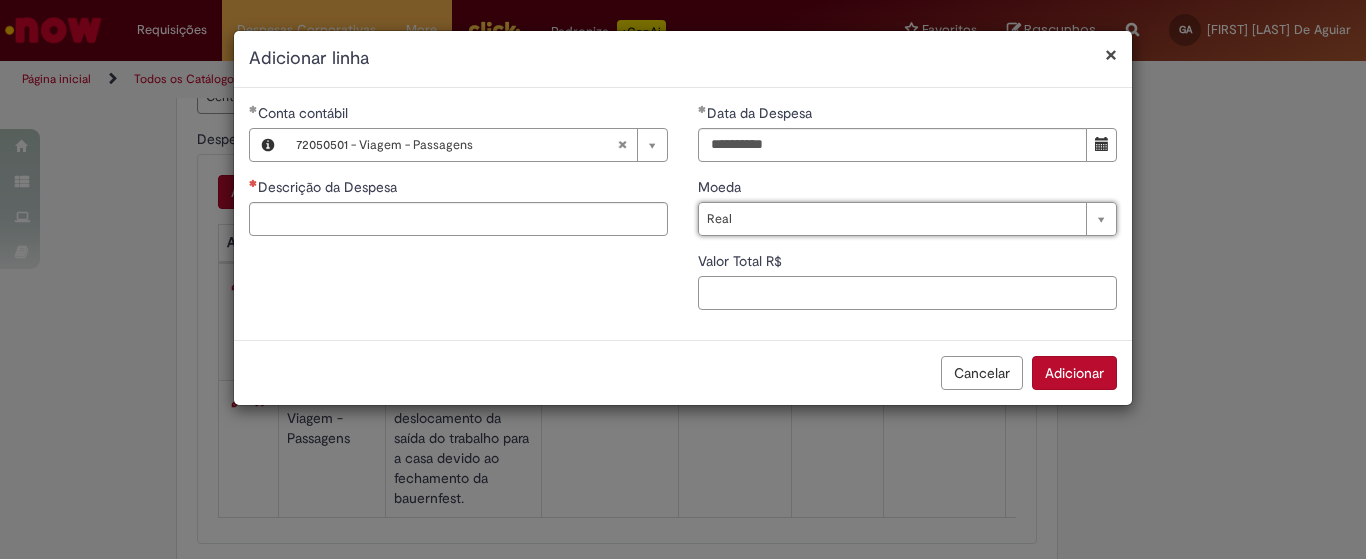 click on "Valor Total R$" at bounding box center (907, 293) 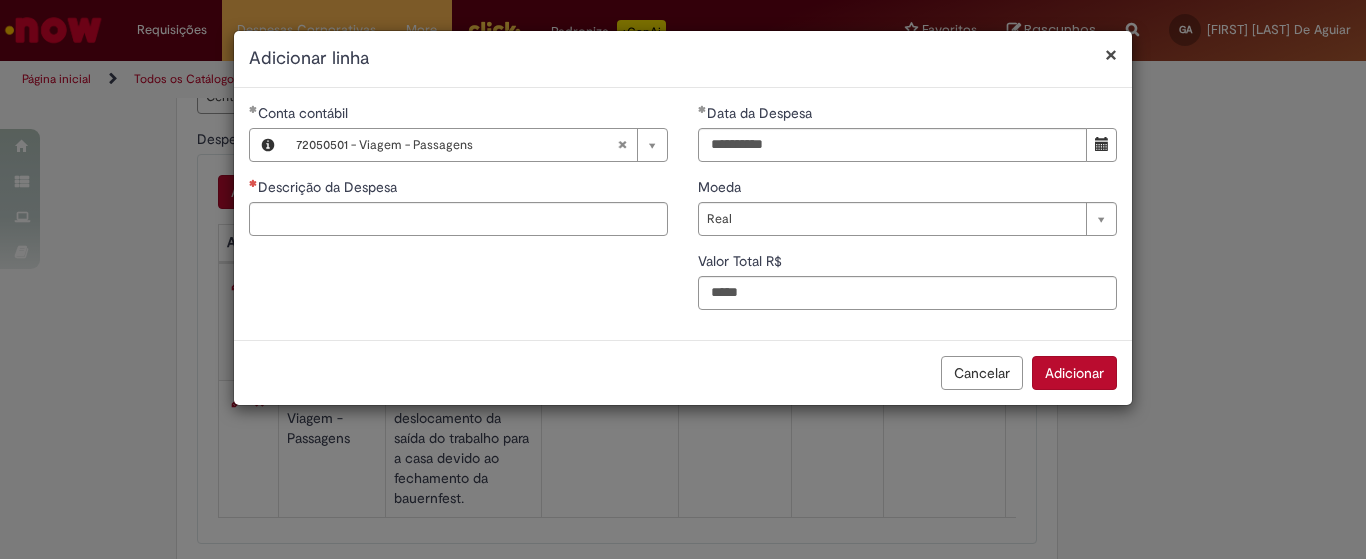 type on "*****" 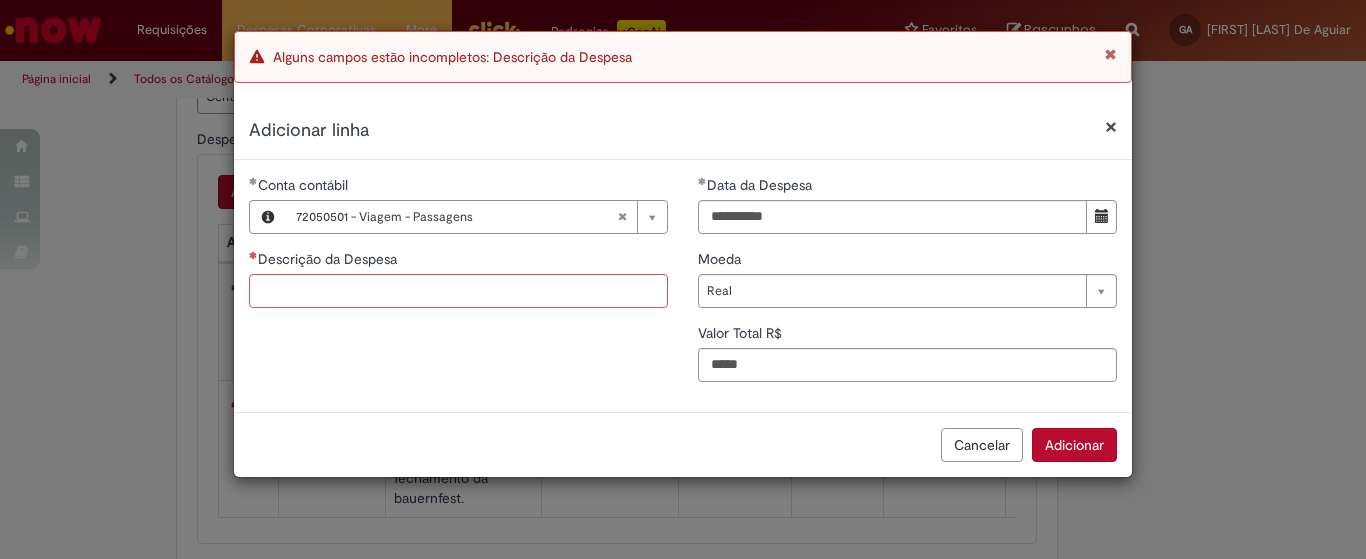 click on "Descrição da Despesa" at bounding box center (458, 291) 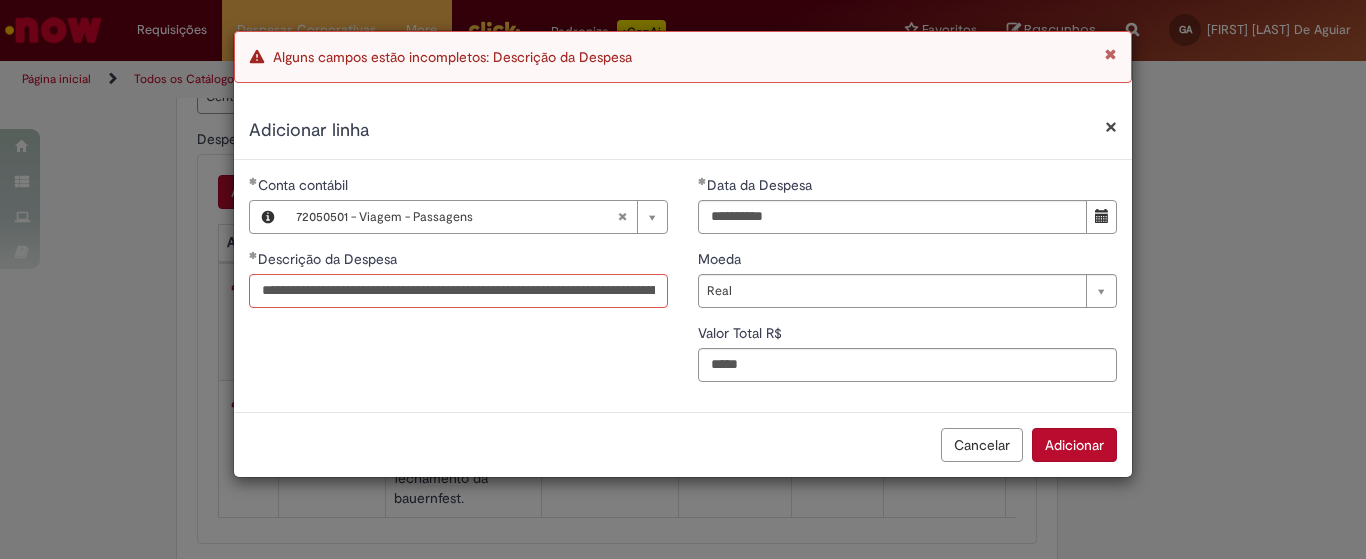 scroll, scrollTop: 0, scrollLeft: 193, axis: horizontal 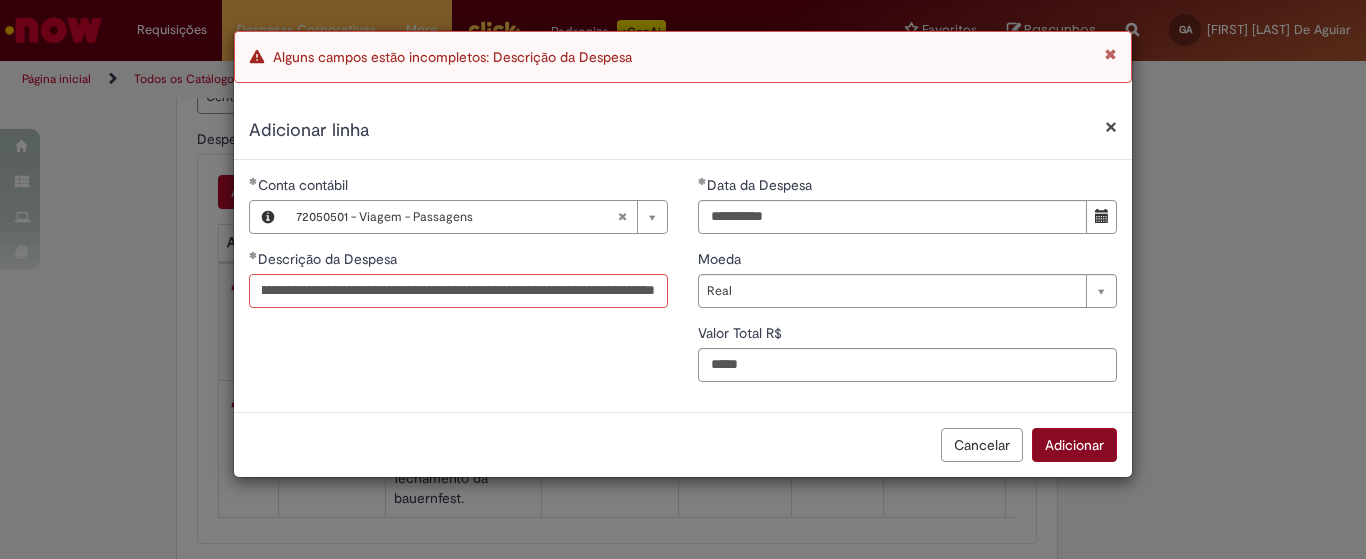 type on "**********" 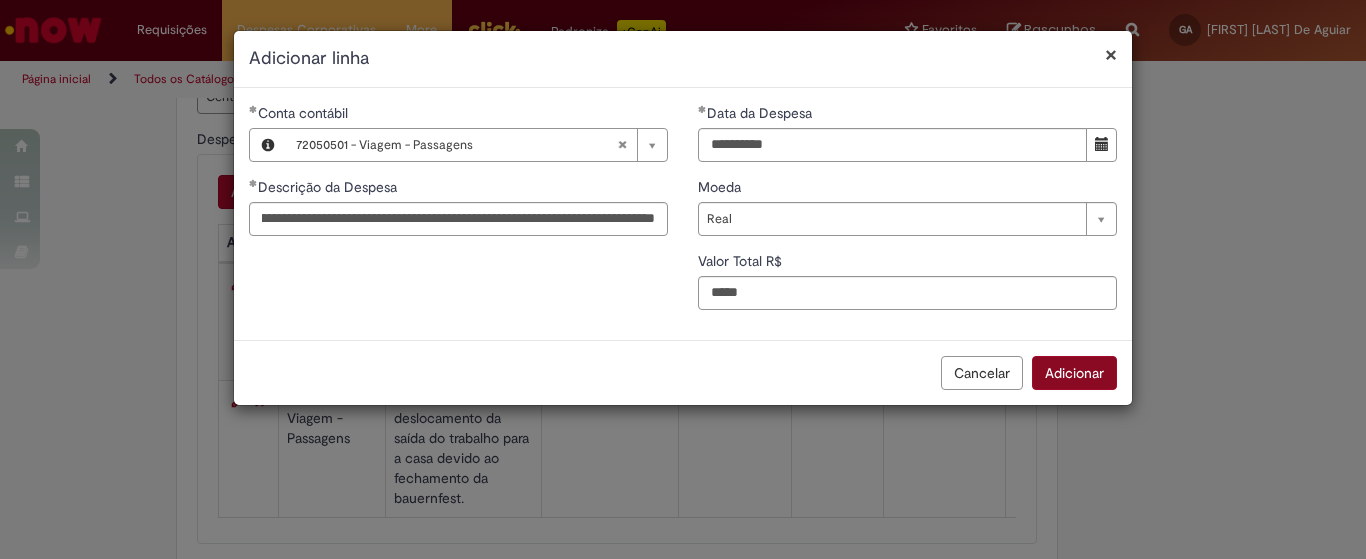 click on "**********" at bounding box center [683, 279] 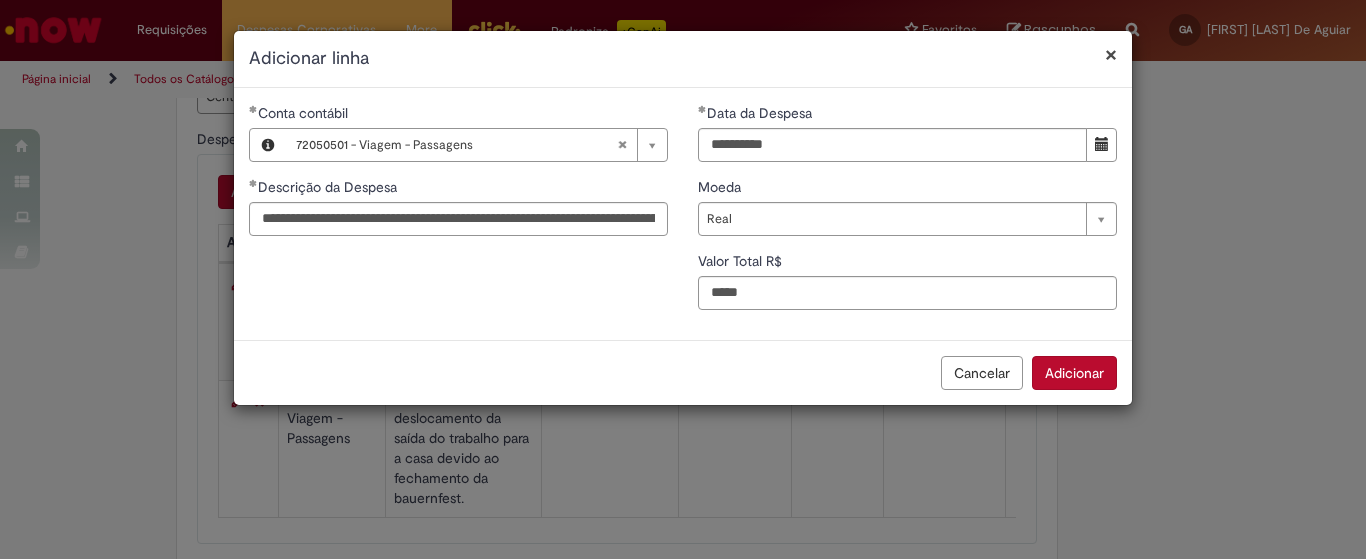 click on "Adicionar" at bounding box center [1074, 373] 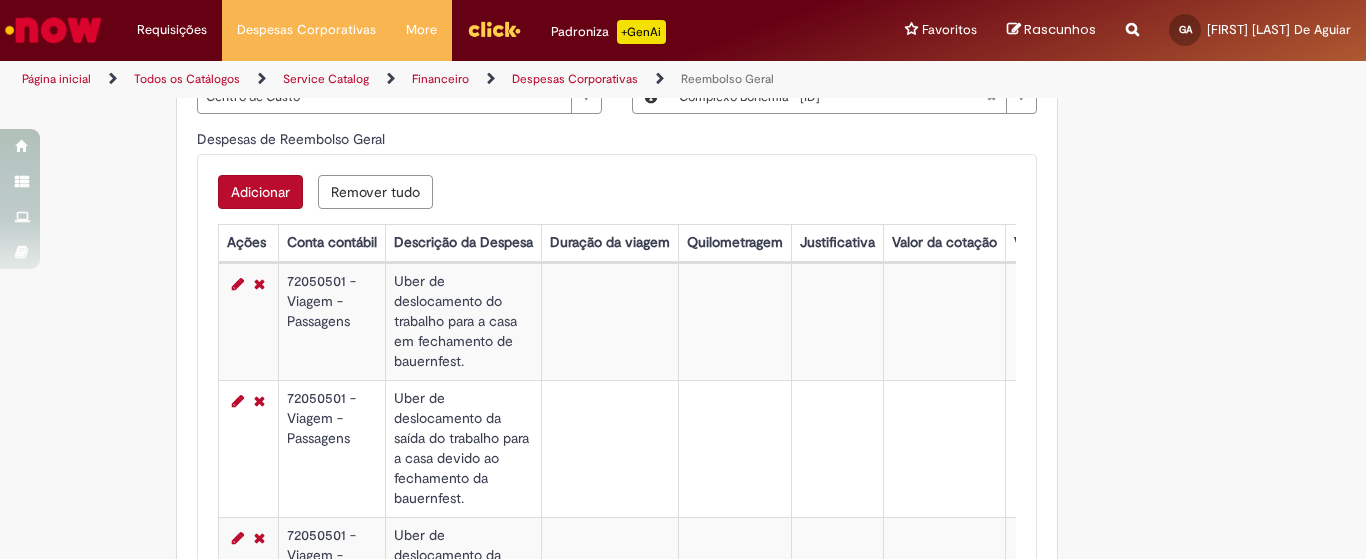 scroll, scrollTop: 1250, scrollLeft: 0, axis: vertical 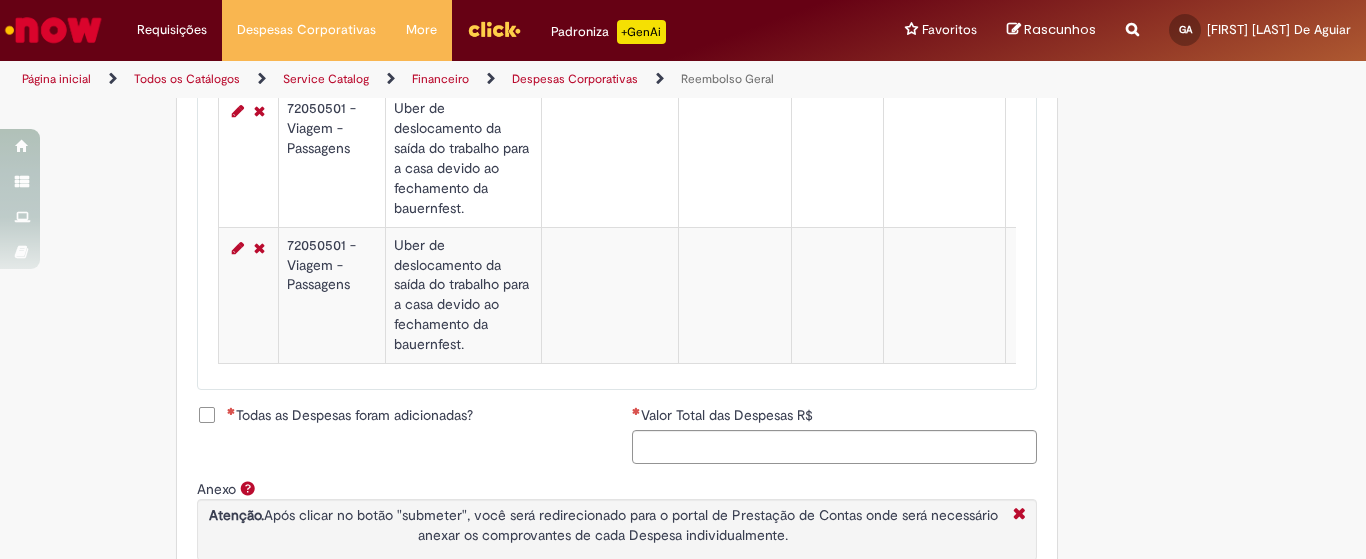 click on "Todas as Despesas foram adicionadas?" at bounding box center [350, 415] 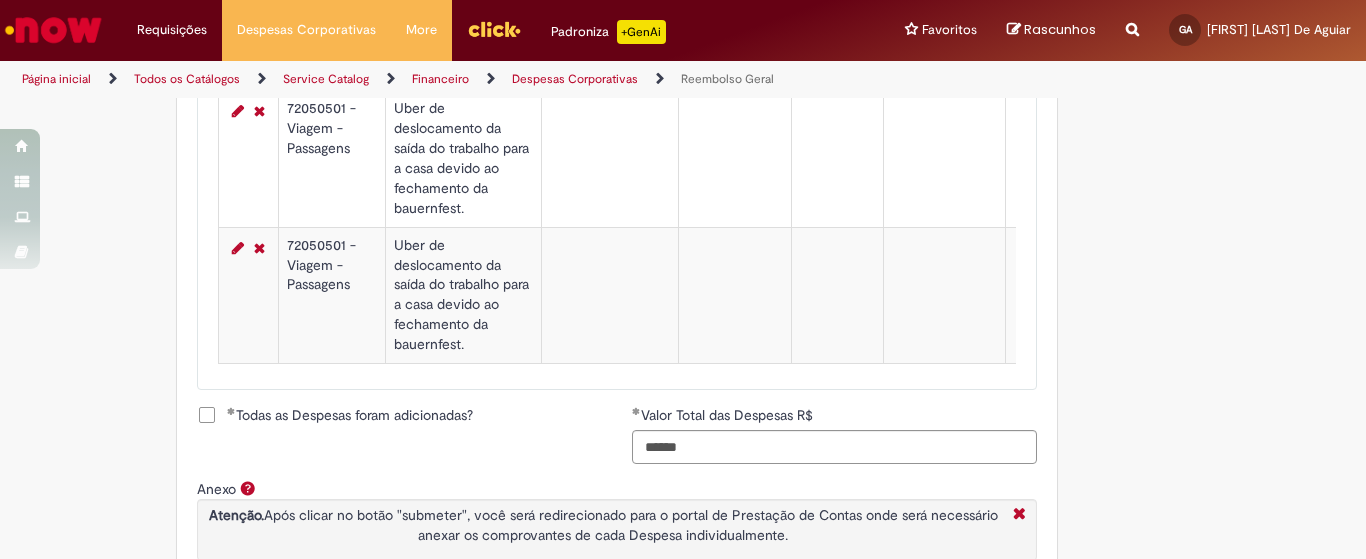 scroll, scrollTop: 1290, scrollLeft: 0, axis: vertical 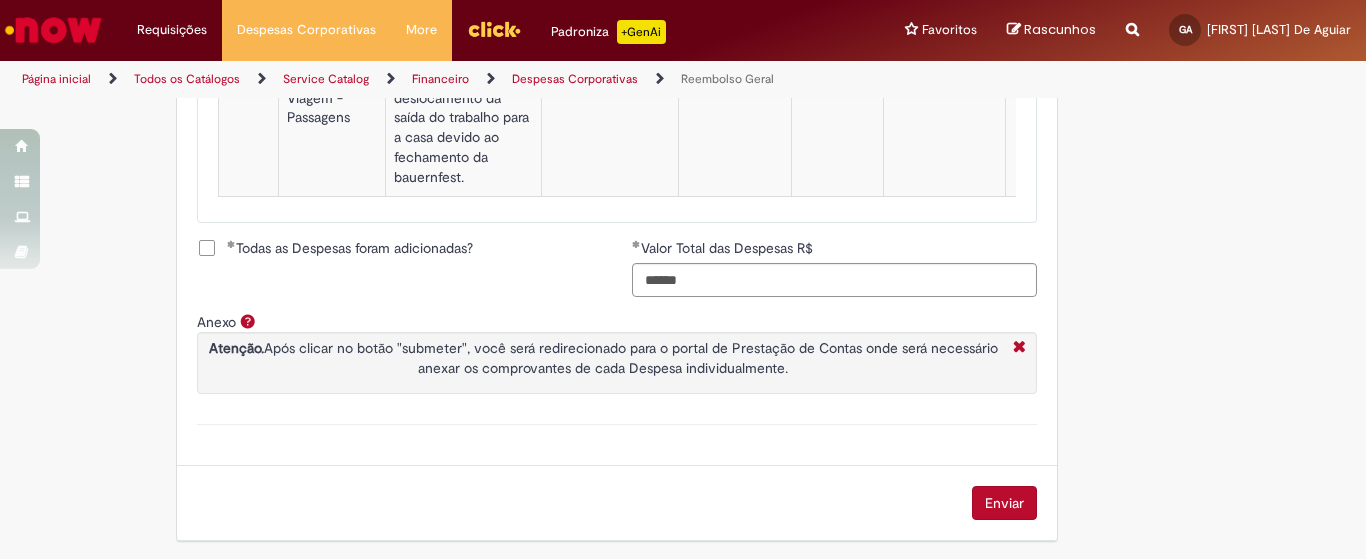click on "Atenção.  Após clicar no botão "submeter", você será redirecionado para o portal de Prestação de Contas onde será necessário anexar os comprovantes de cada Despesa individualmente." at bounding box center [603, 358] 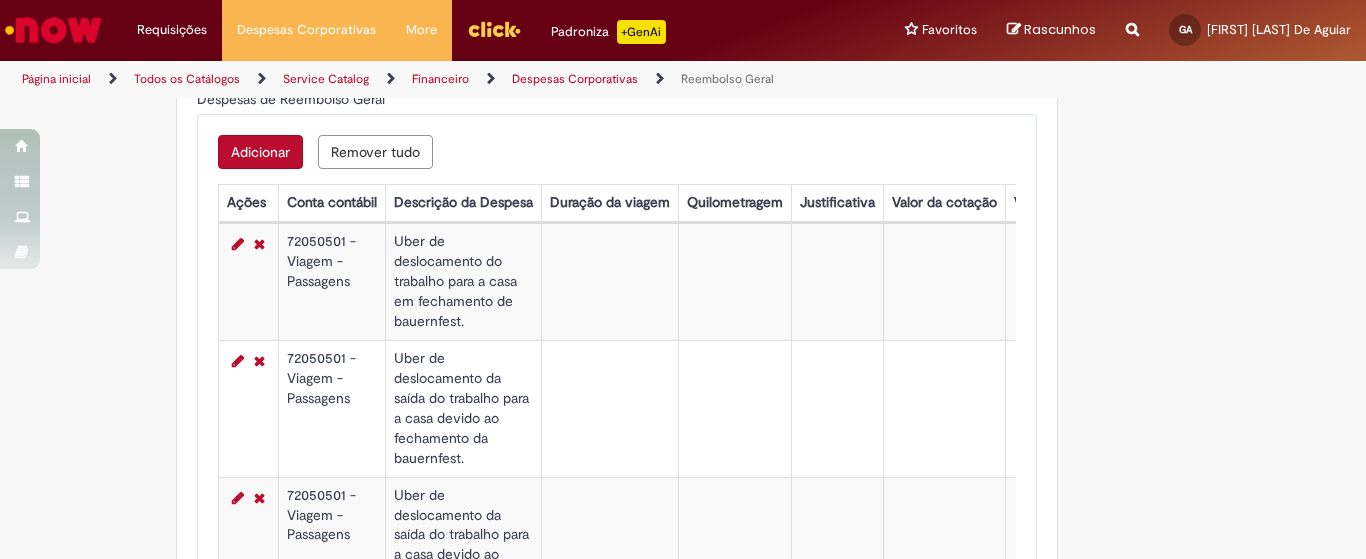 scroll, scrollTop: 1290, scrollLeft: 0, axis: vertical 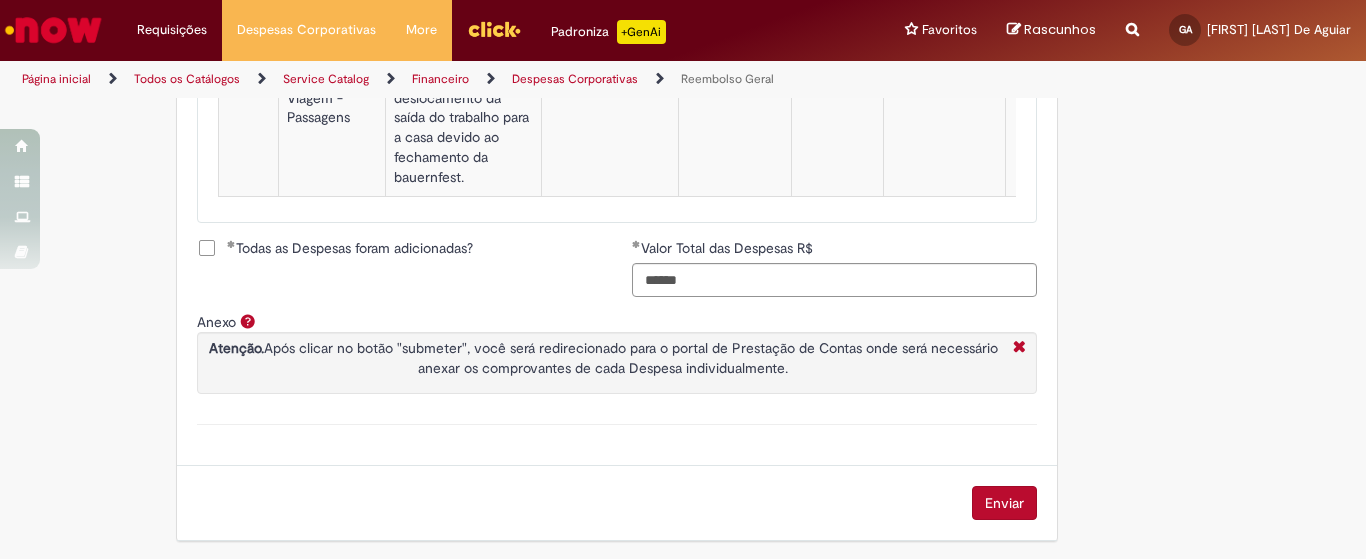 click on "Enviar" at bounding box center [1004, 503] 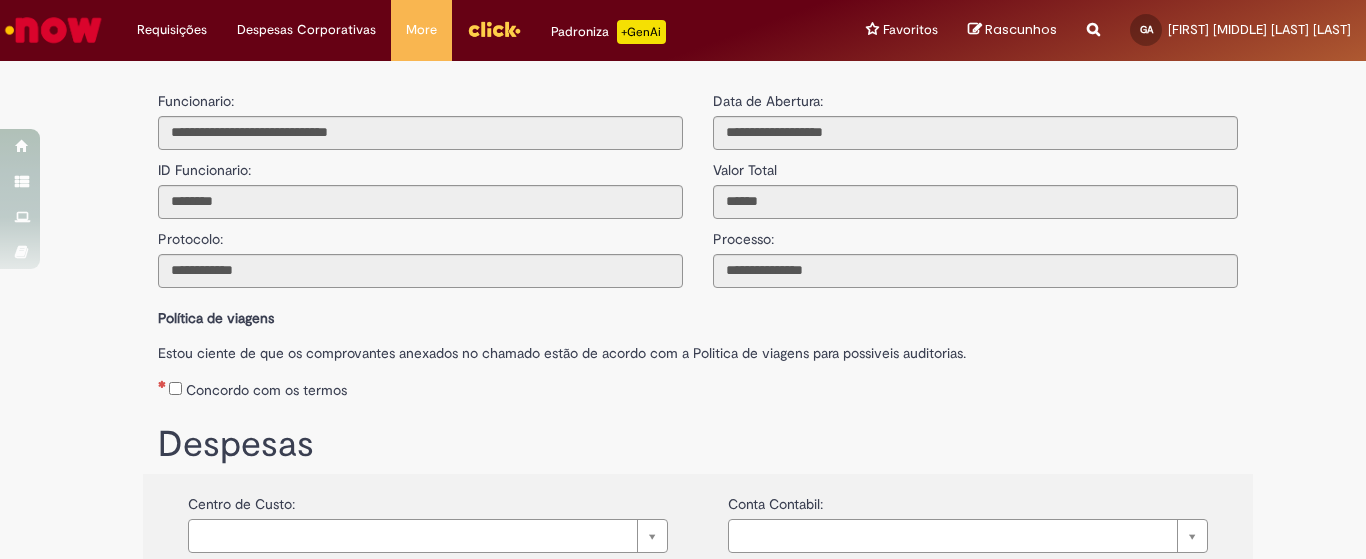 scroll, scrollTop: 0, scrollLeft: 0, axis: both 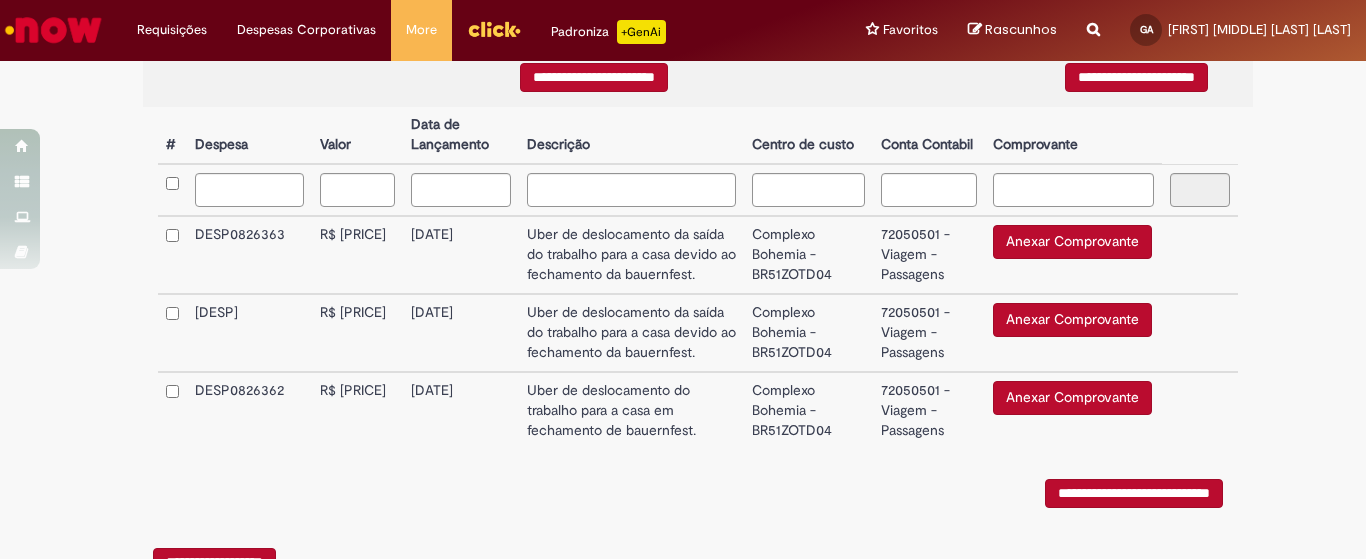 click on "Anexar Comprovante" at bounding box center (1072, 242) 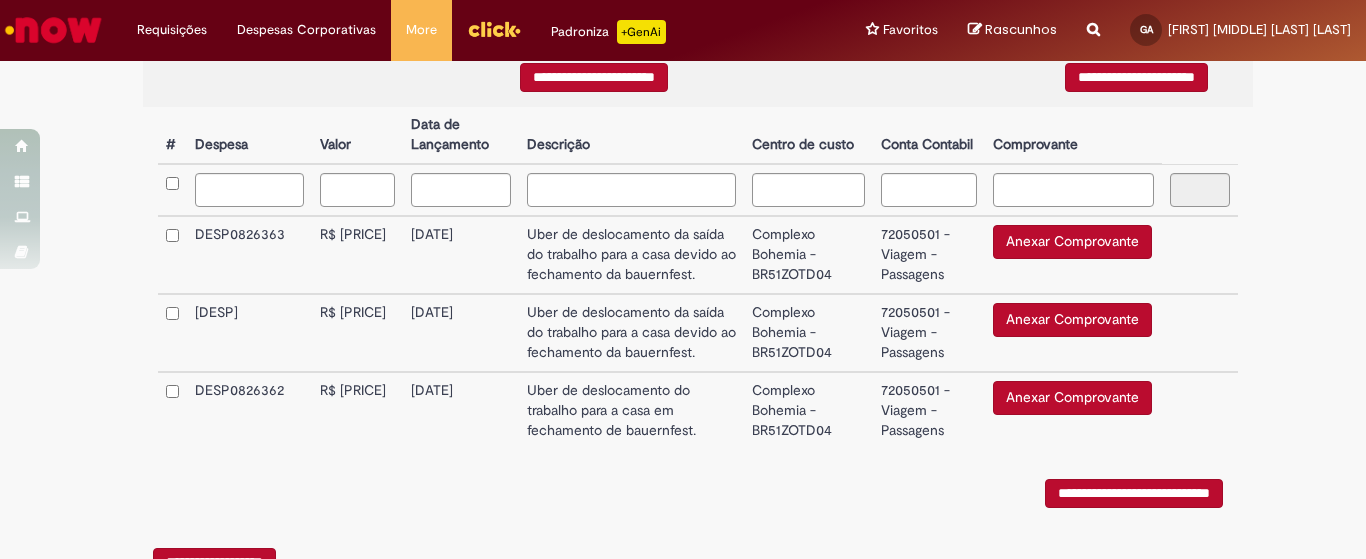 click on "Anexar Comprovante" at bounding box center (1072, 320) 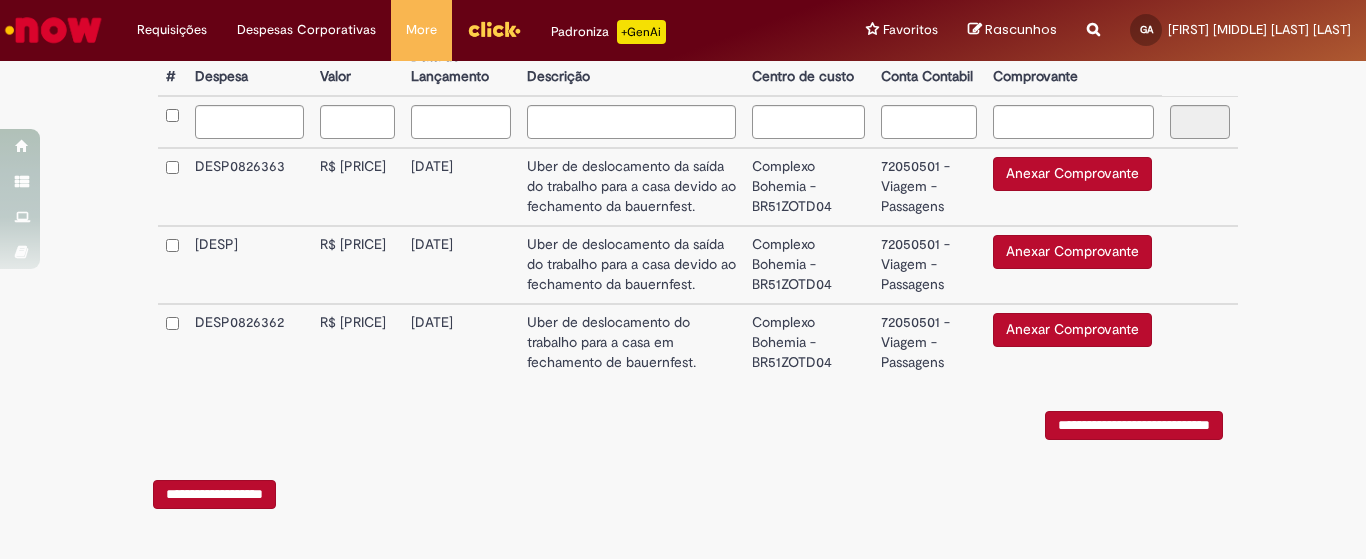 scroll, scrollTop: 494, scrollLeft: 0, axis: vertical 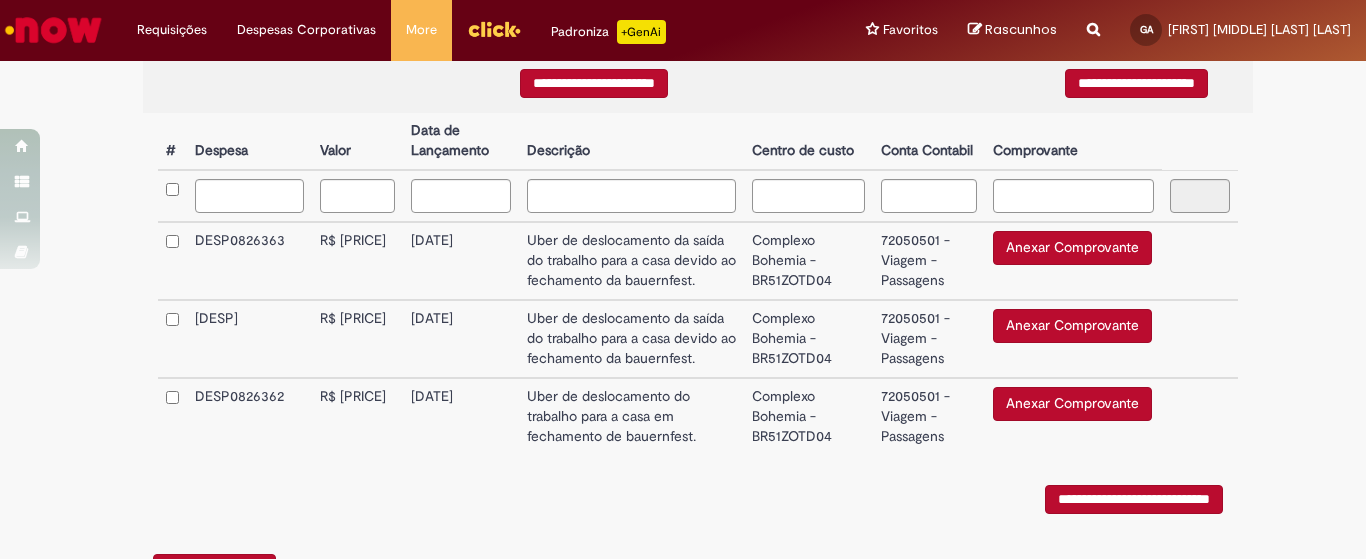 click on "Anexar Comprovante" at bounding box center [1072, 326] 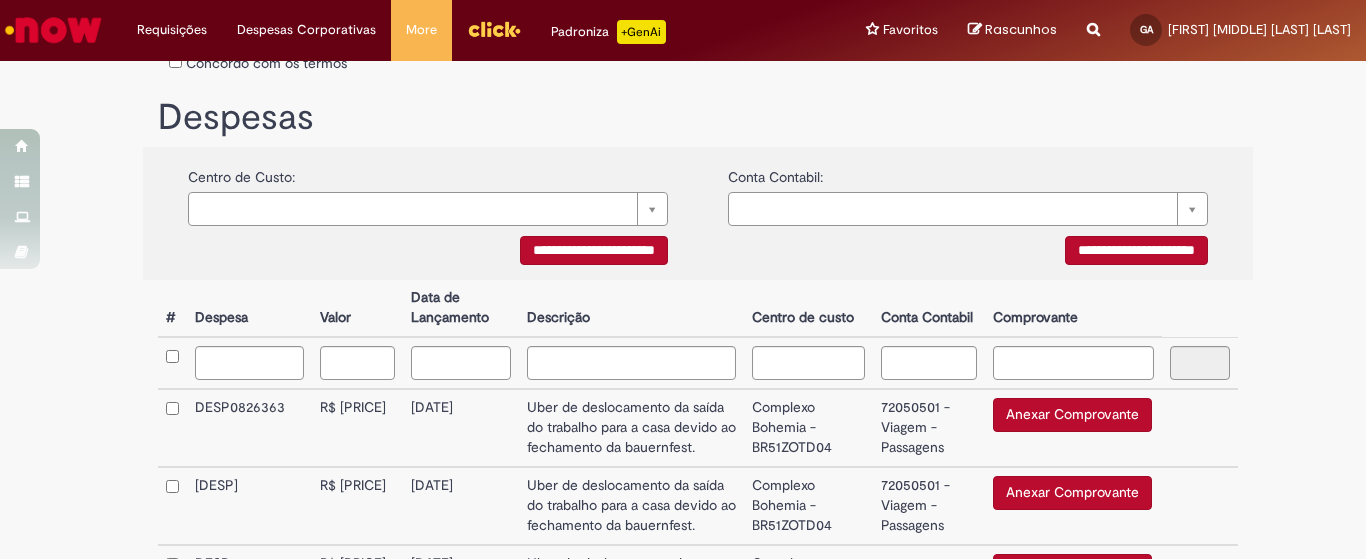 scroll, scrollTop: 410, scrollLeft: 0, axis: vertical 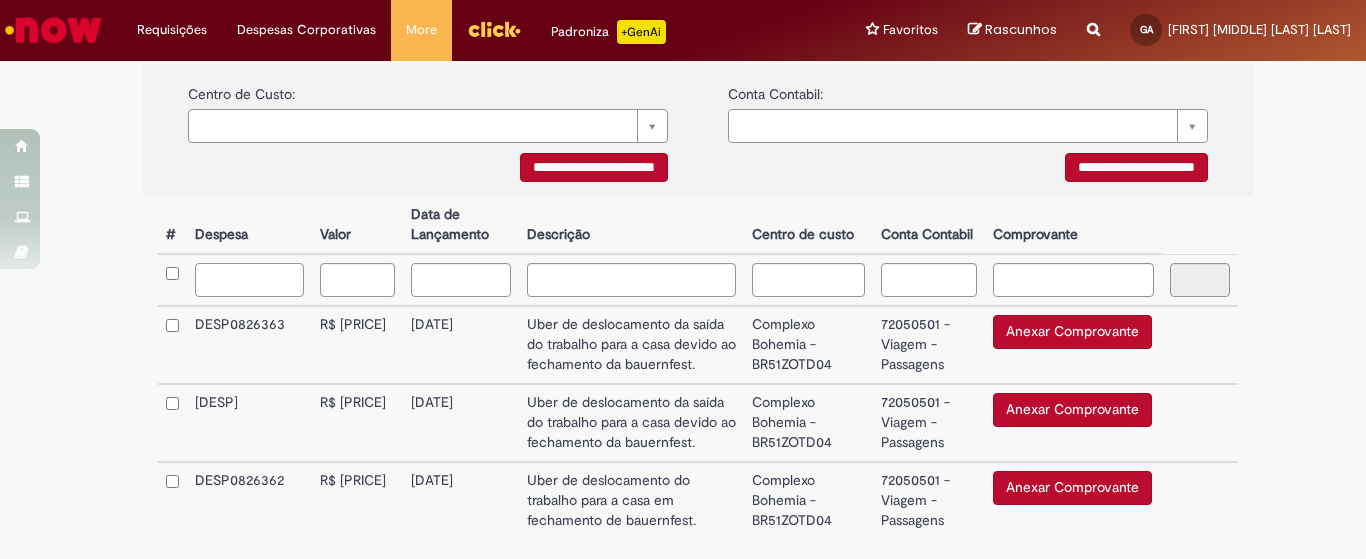 click at bounding box center [249, 280] 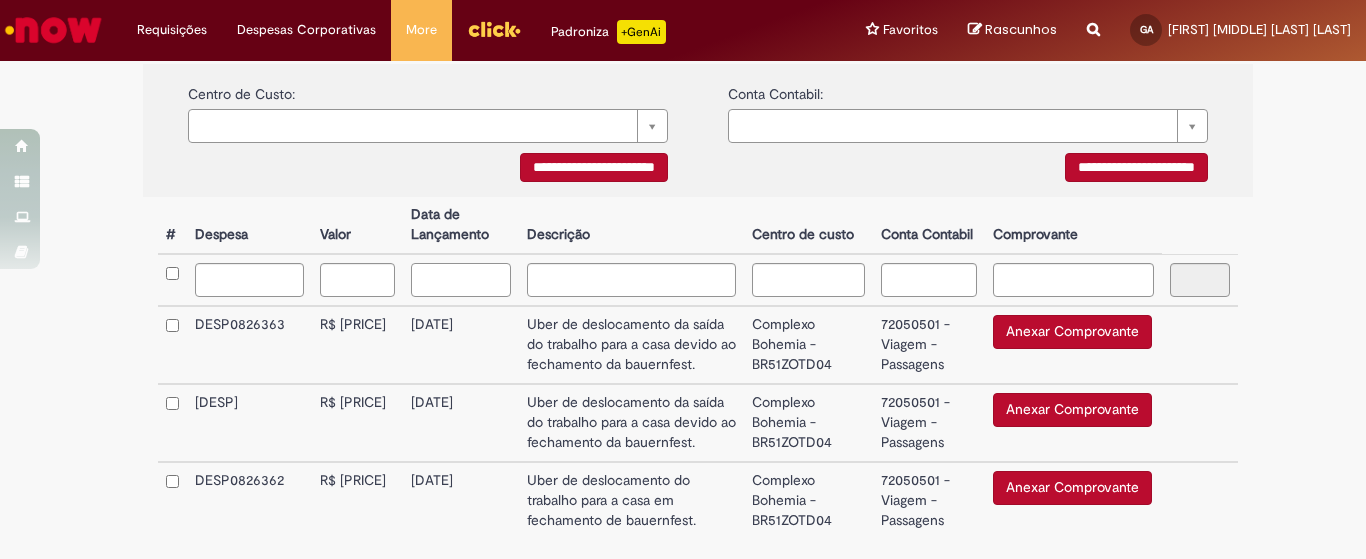 click at bounding box center (461, 280) 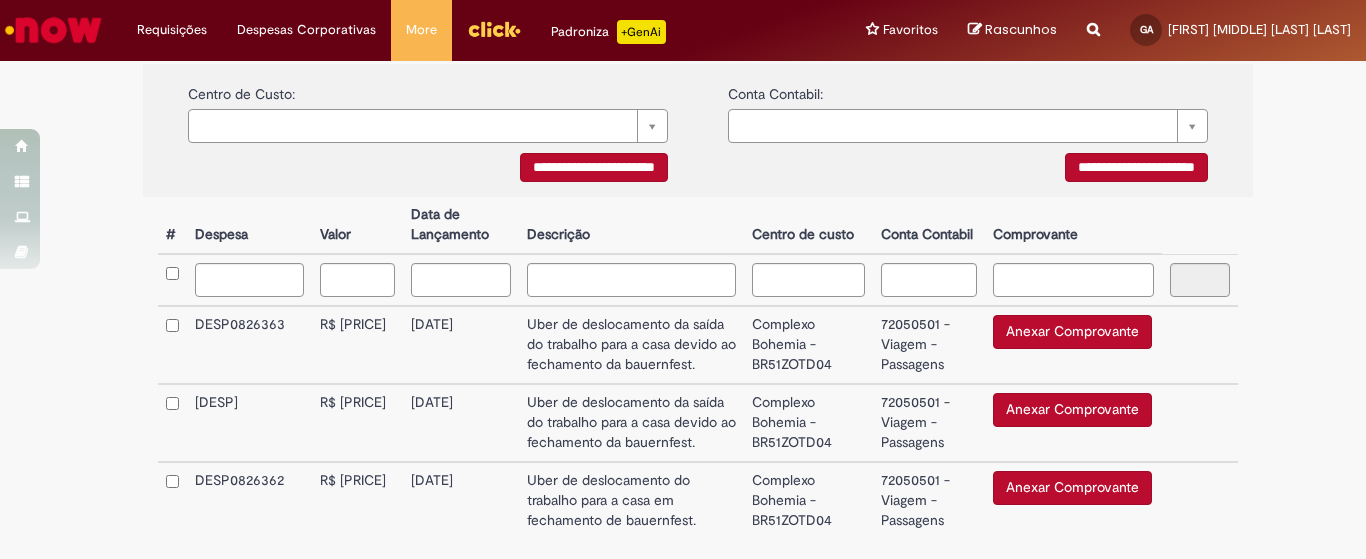 click on "Anexar Comprovante" at bounding box center [1072, 332] 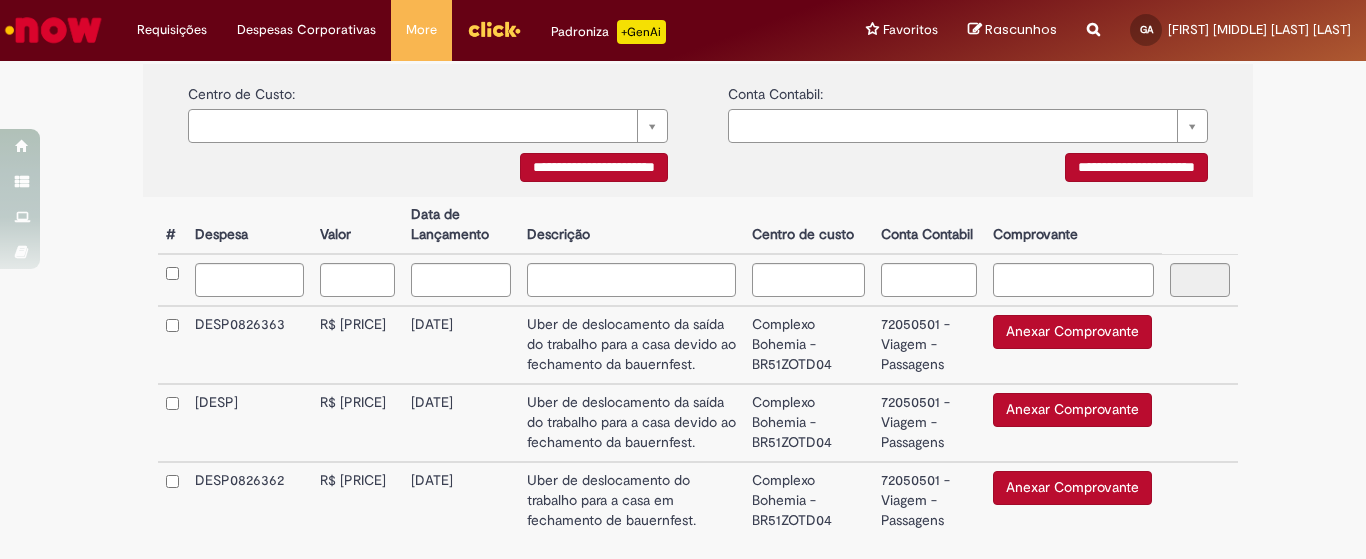 scroll, scrollTop: 327, scrollLeft: 0, axis: vertical 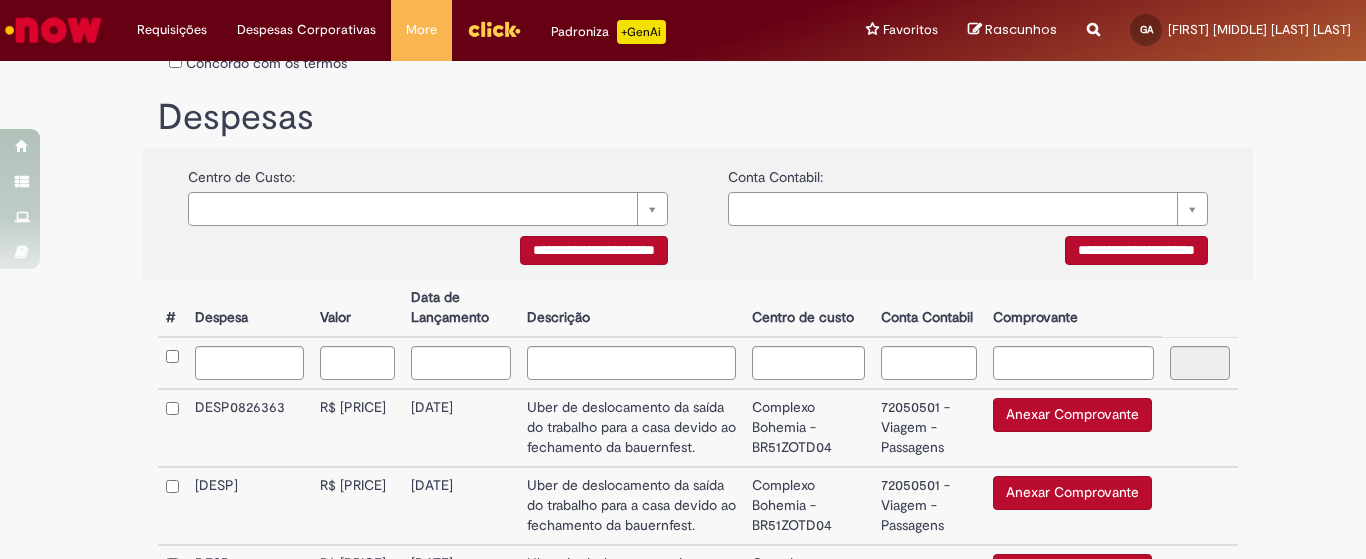 click on "**********" at bounding box center (594, 250) 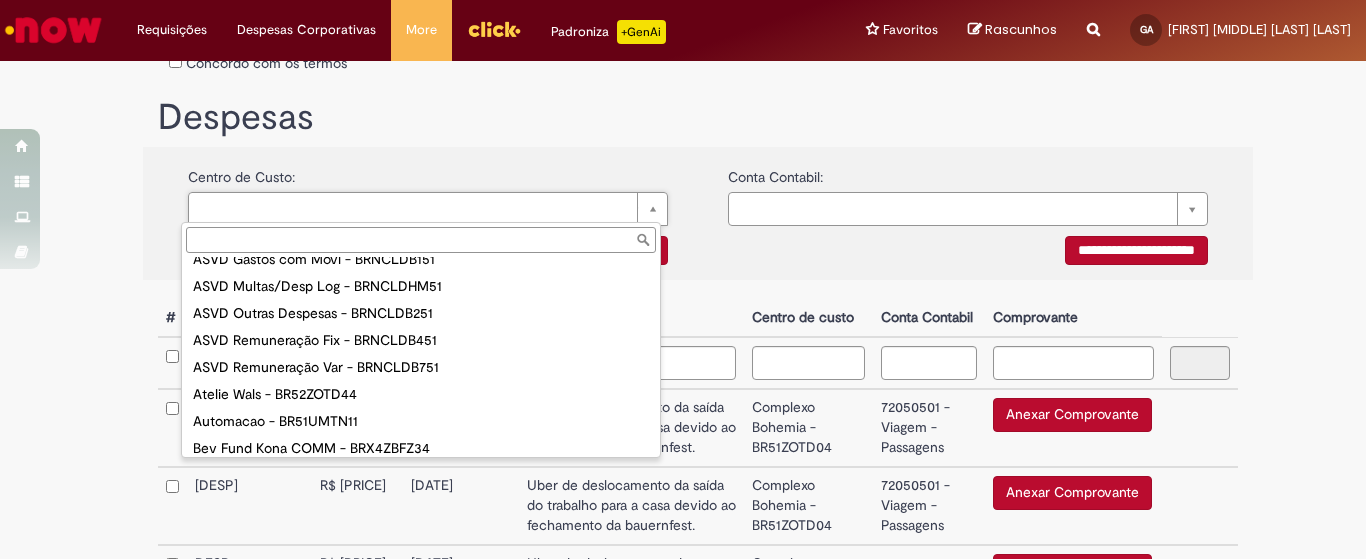 scroll, scrollTop: 1833, scrollLeft: 0, axis: vertical 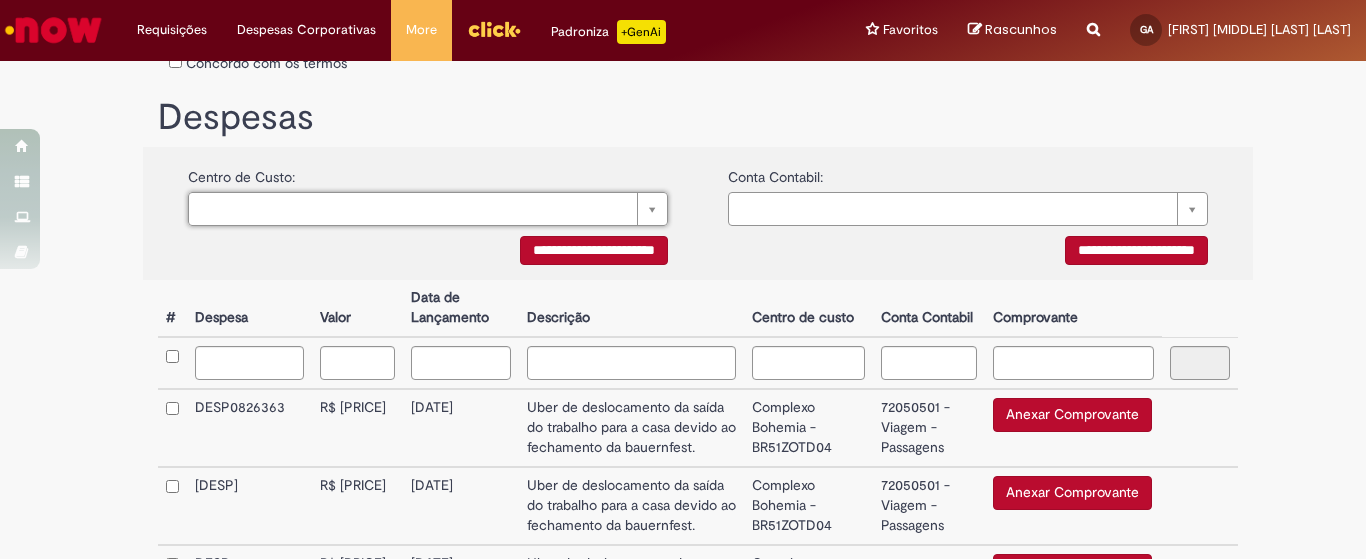 click on "**********" at bounding box center (1136, 250) 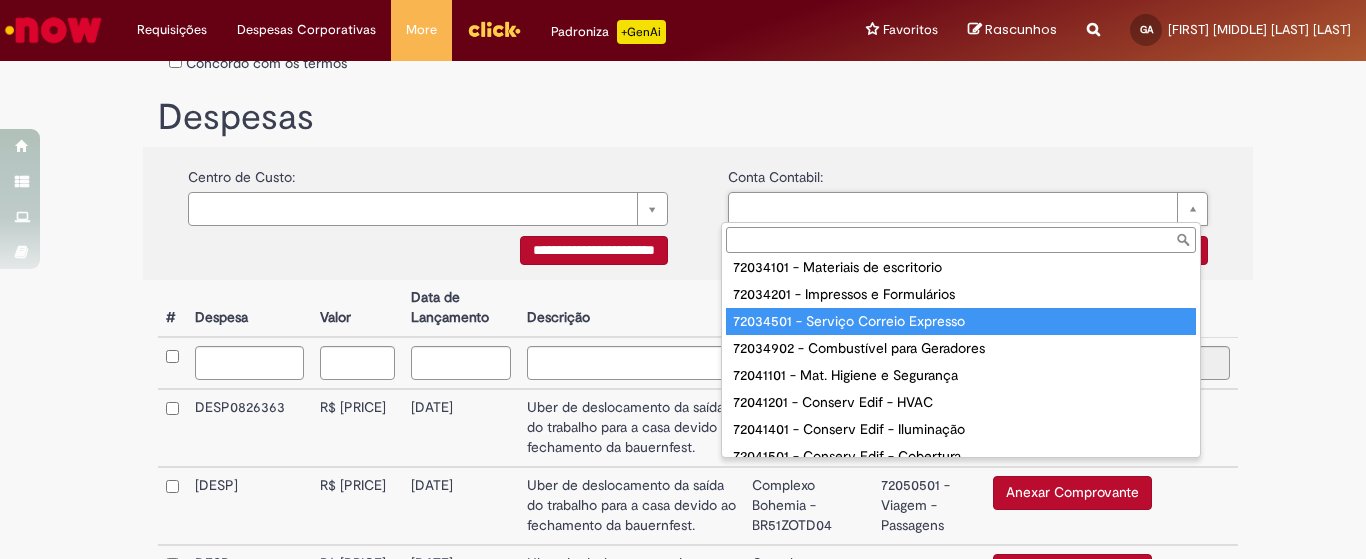 scroll, scrollTop: 247, scrollLeft: 0, axis: vertical 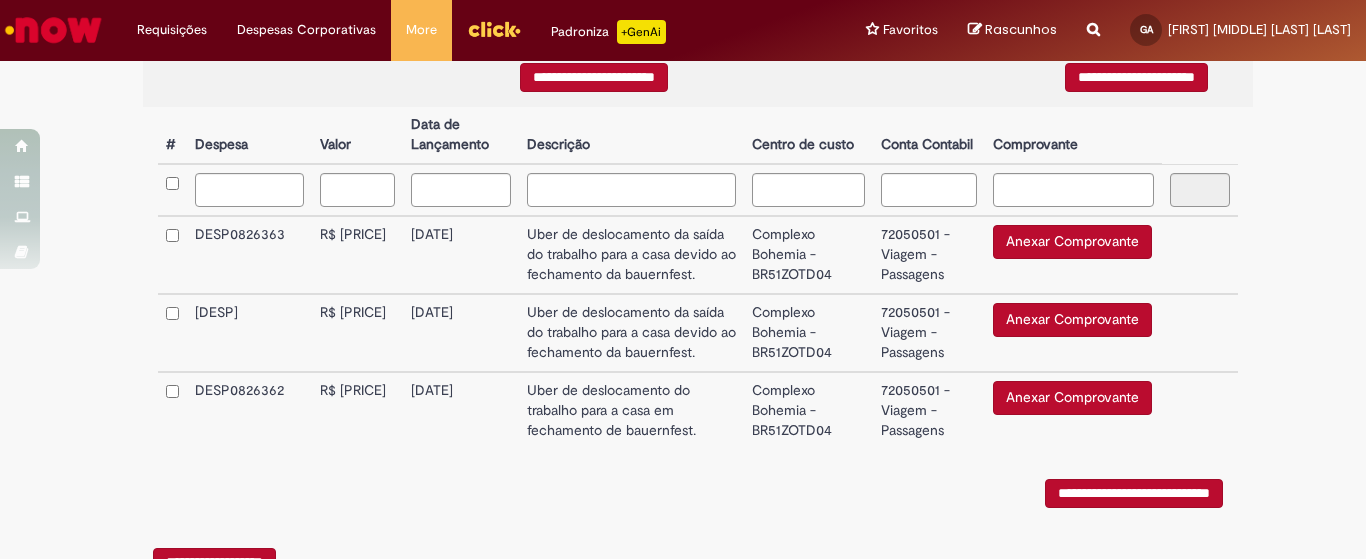 click on "Anexar Comprovante" at bounding box center (1072, 320) 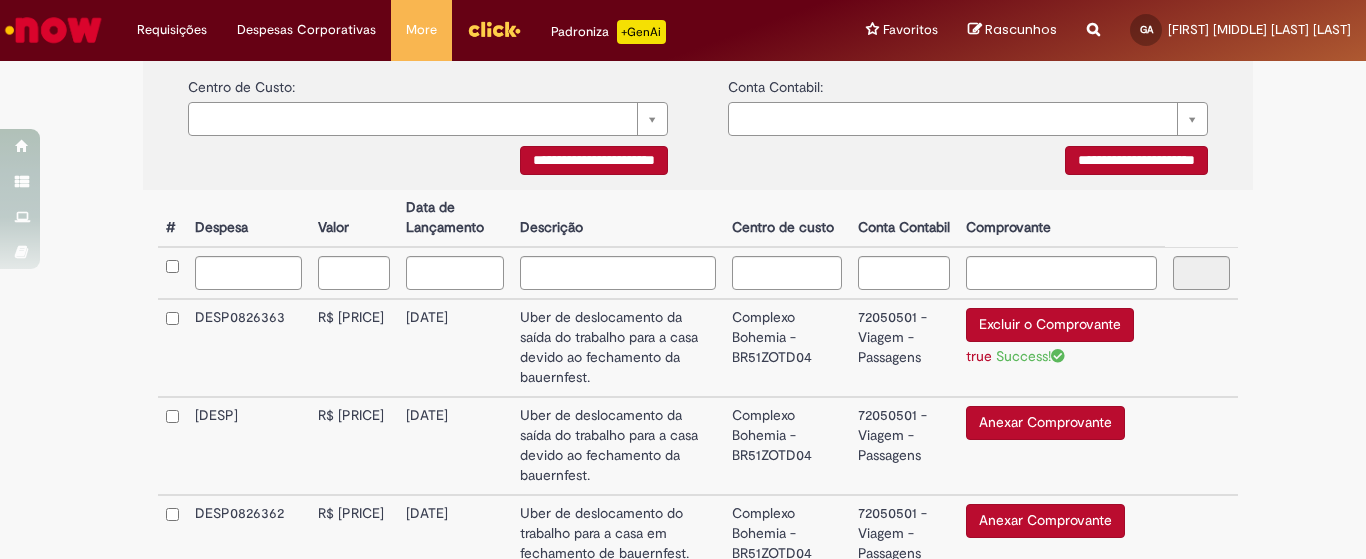 scroll, scrollTop: 500, scrollLeft: 0, axis: vertical 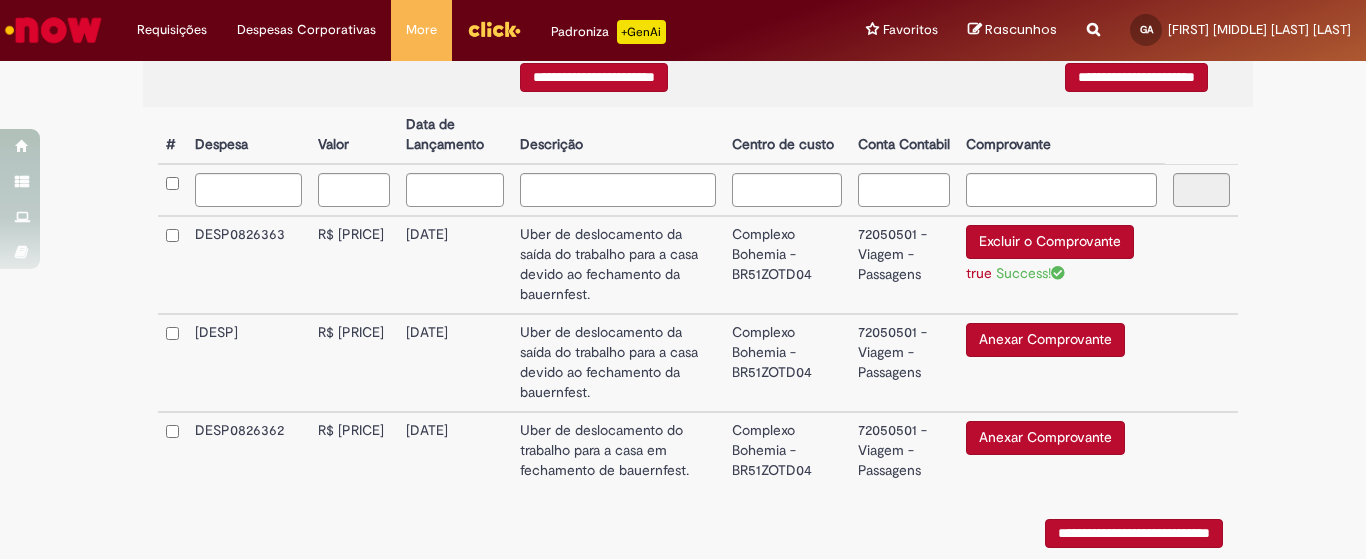 click on "Excluir o Comprovante" at bounding box center (1050, 242) 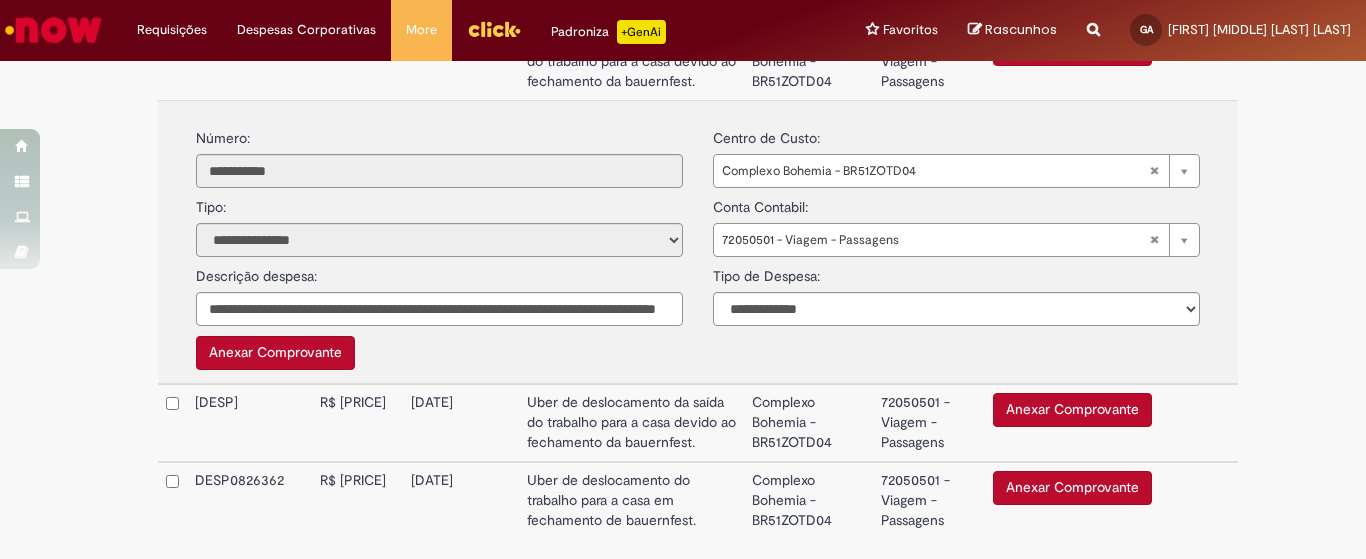 scroll, scrollTop: 527, scrollLeft: 0, axis: vertical 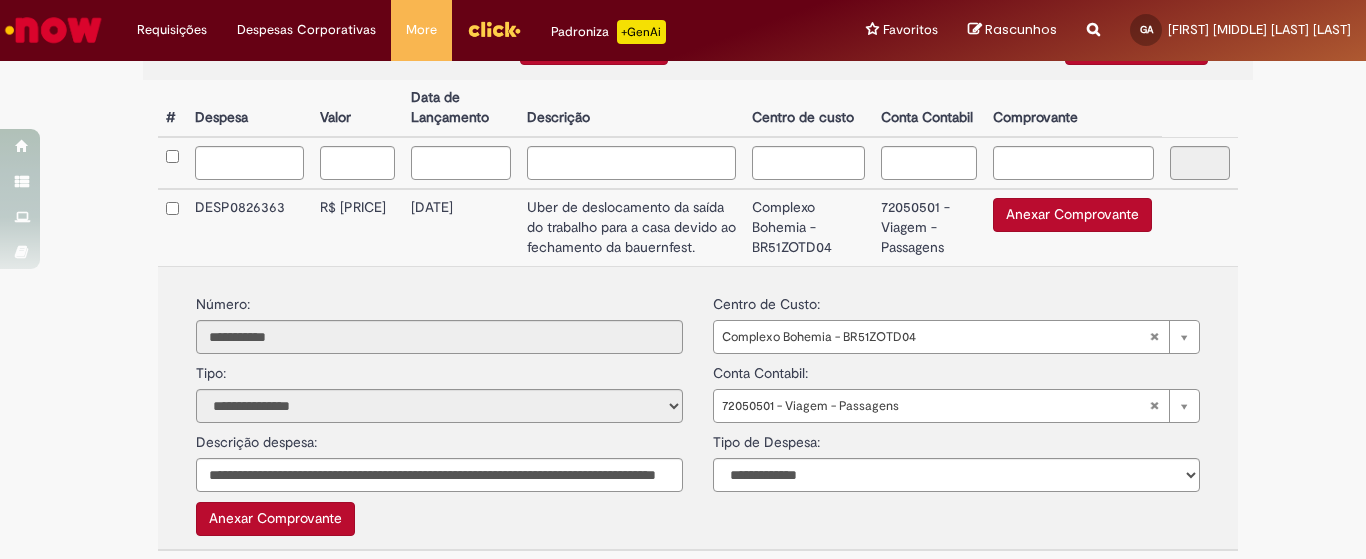 click on "Anexar Comprovante" at bounding box center [1072, 215] 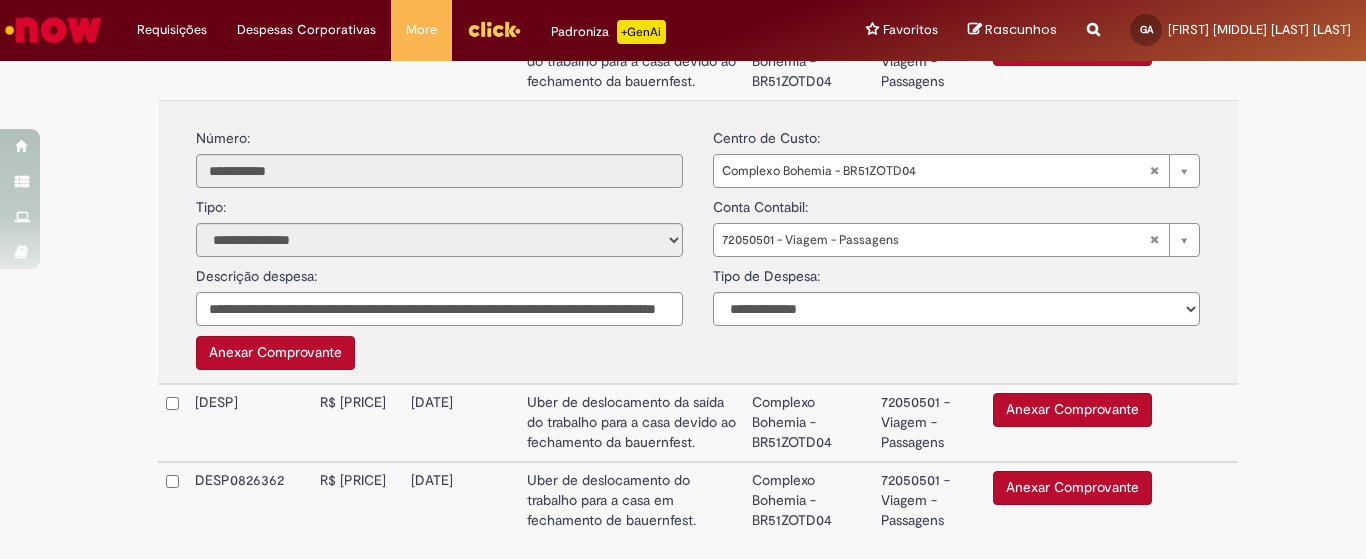 scroll, scrollTop: 527, scrollLeft: 0, axis: vertical 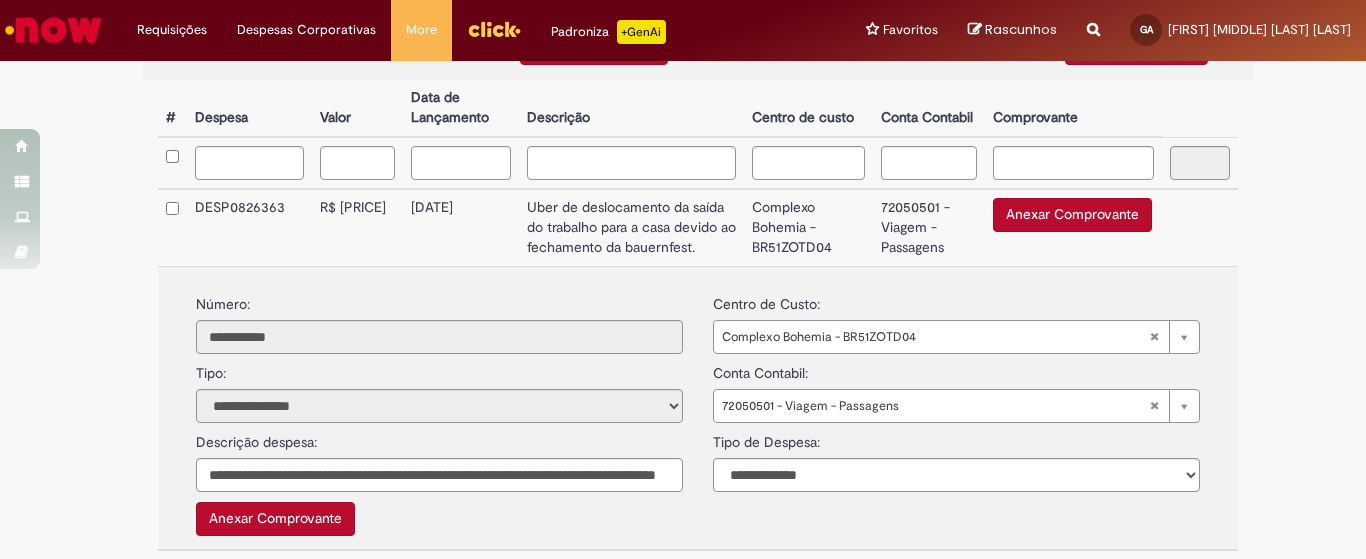 click on "Anexar Comprovante" at bounding box center (1072, 215) 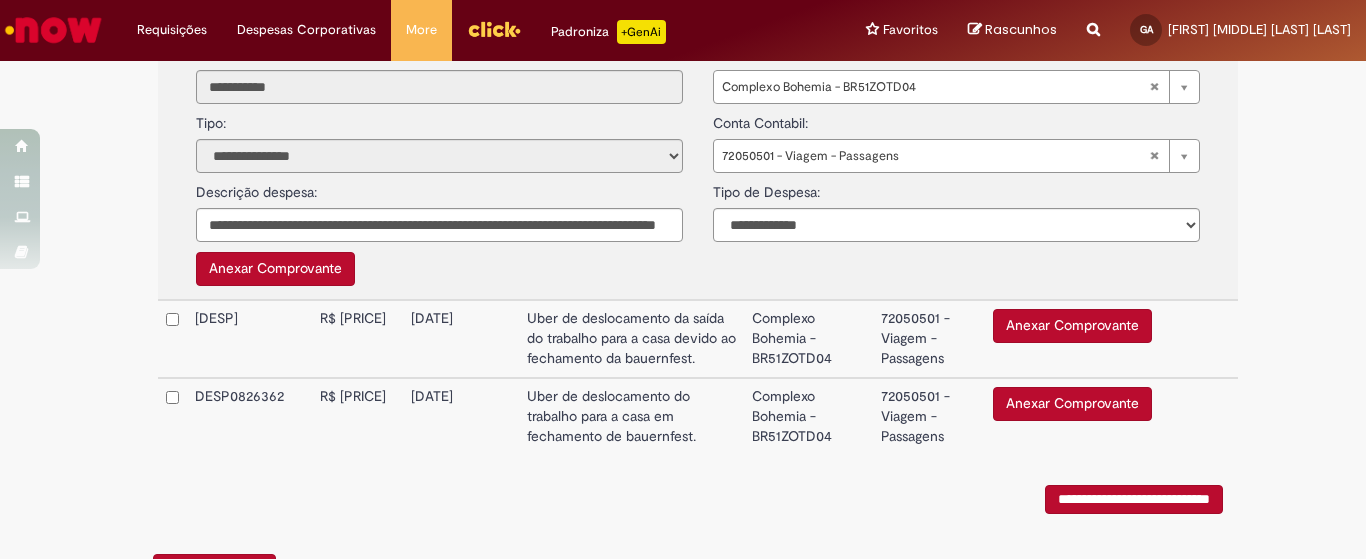 click on "Anexar Comprovante" at bounding box center (1072, 326) 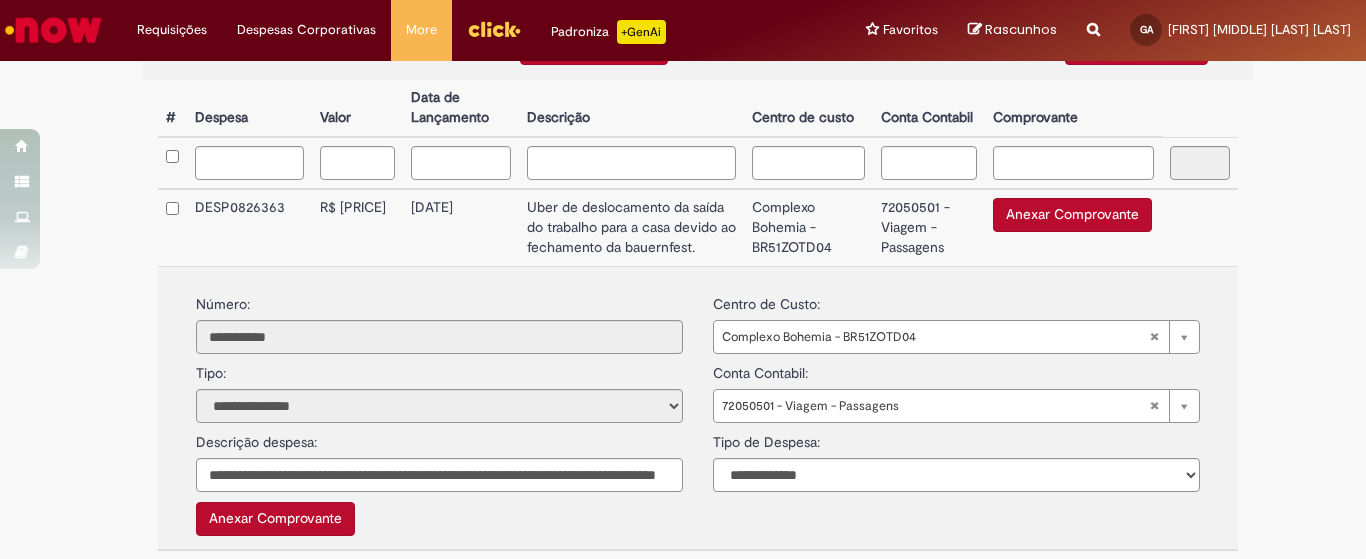 scroll, scrollTop: 360, scrollLeft: 0, axis: vertical 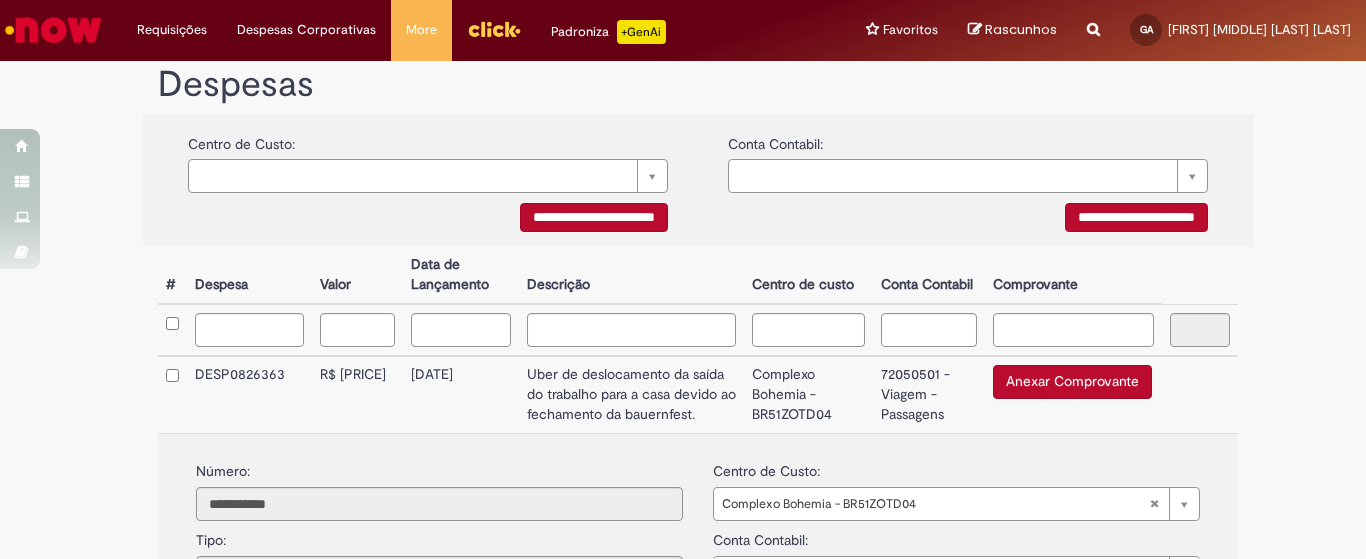 click at bounding box center (172, 330) 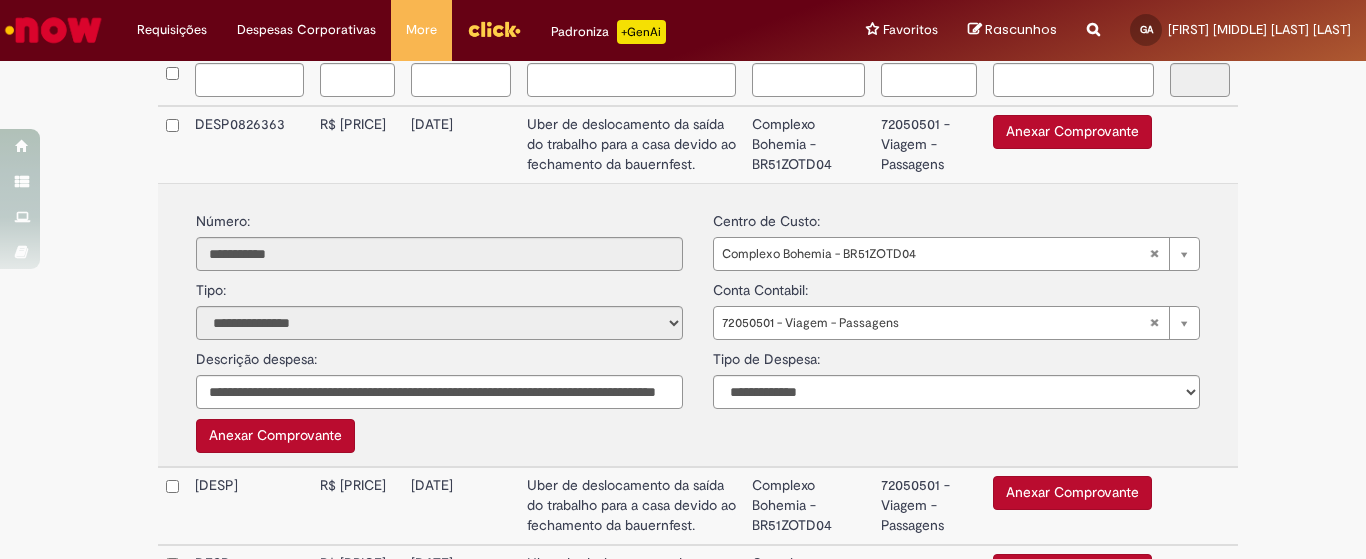scroll, scrollTop: 443, scrollLeft: 0, axis: vertical 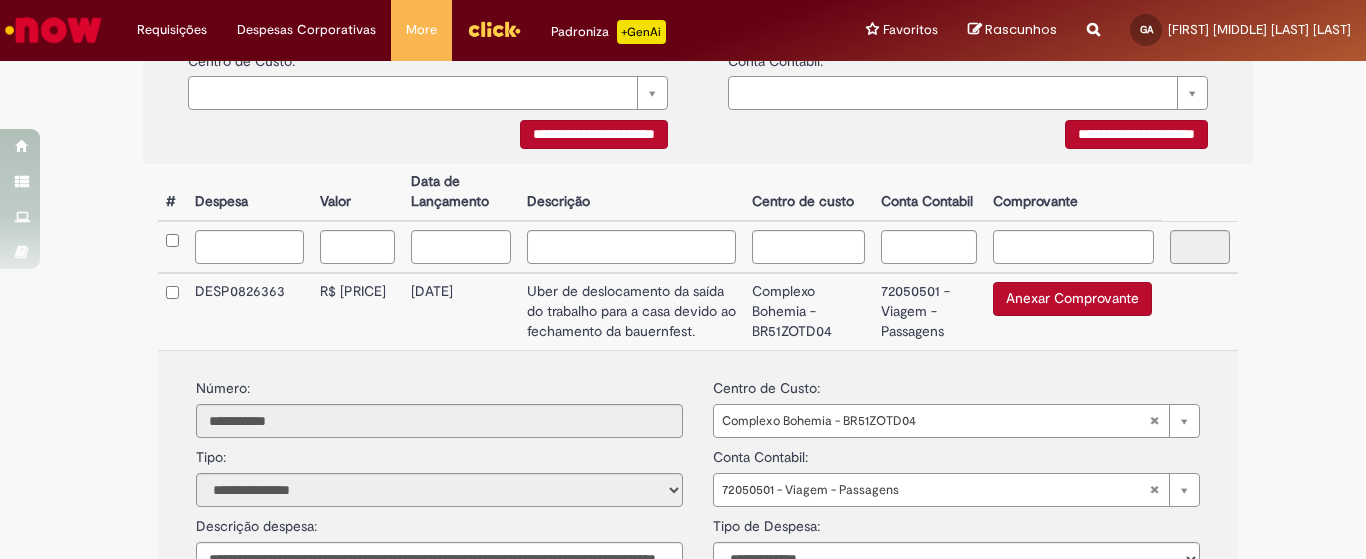click on "Uber de deslocamento da saída do trabalho para a casa devido ao fechamento da bauernfest." at bounding box center (631, 311) 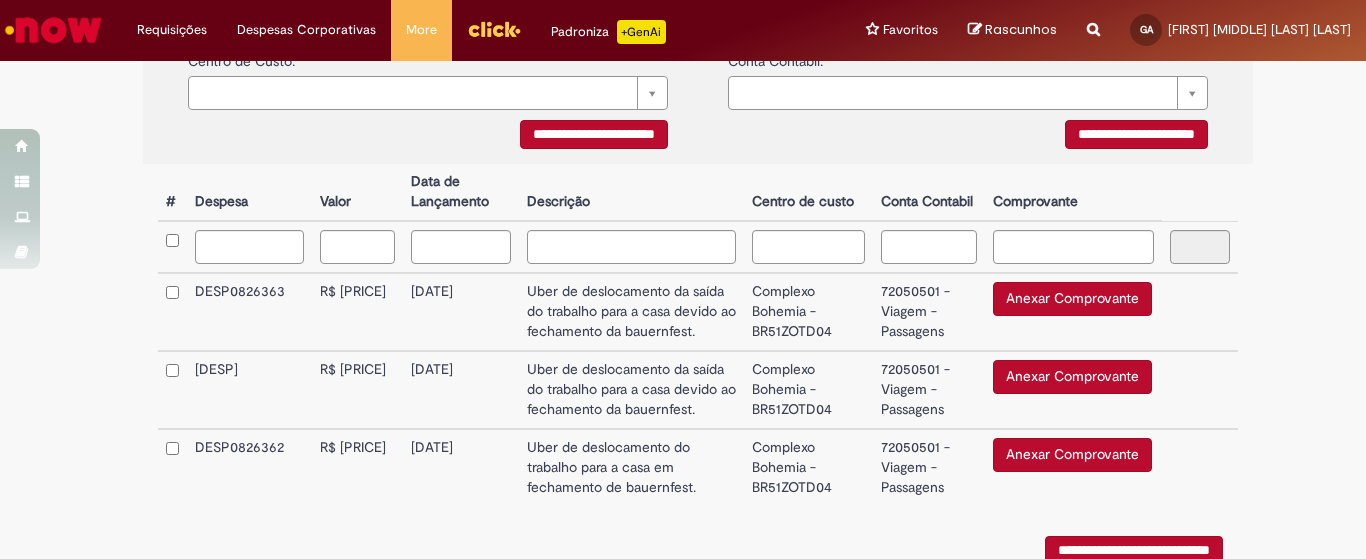 scroll, scrollTop: 577, scrollLeft: 0, axis: vertical 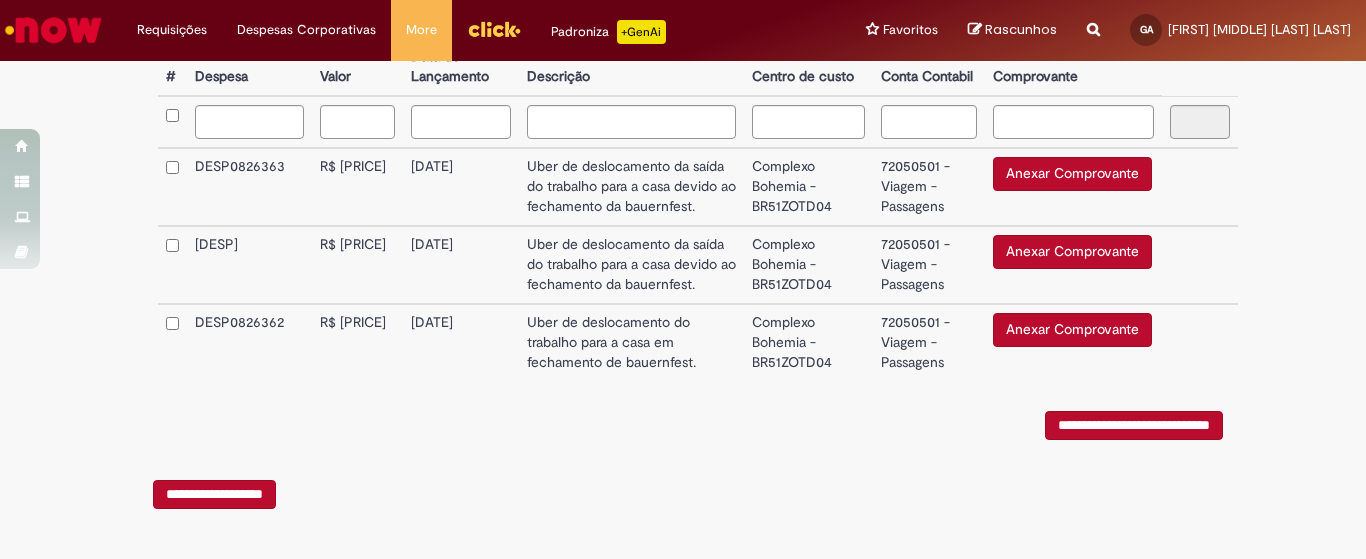 click on "Anexar Comprovante" at bounding box center [1072, 174] 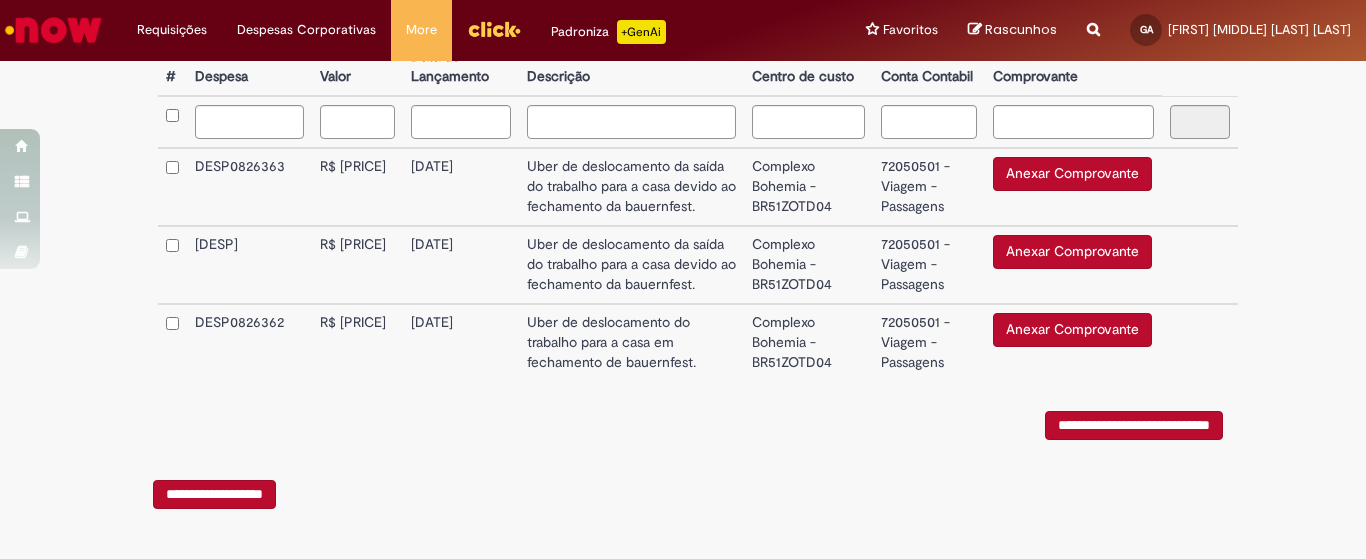 click on "Anexar Comprovante" at bounding box center (1072, 252) 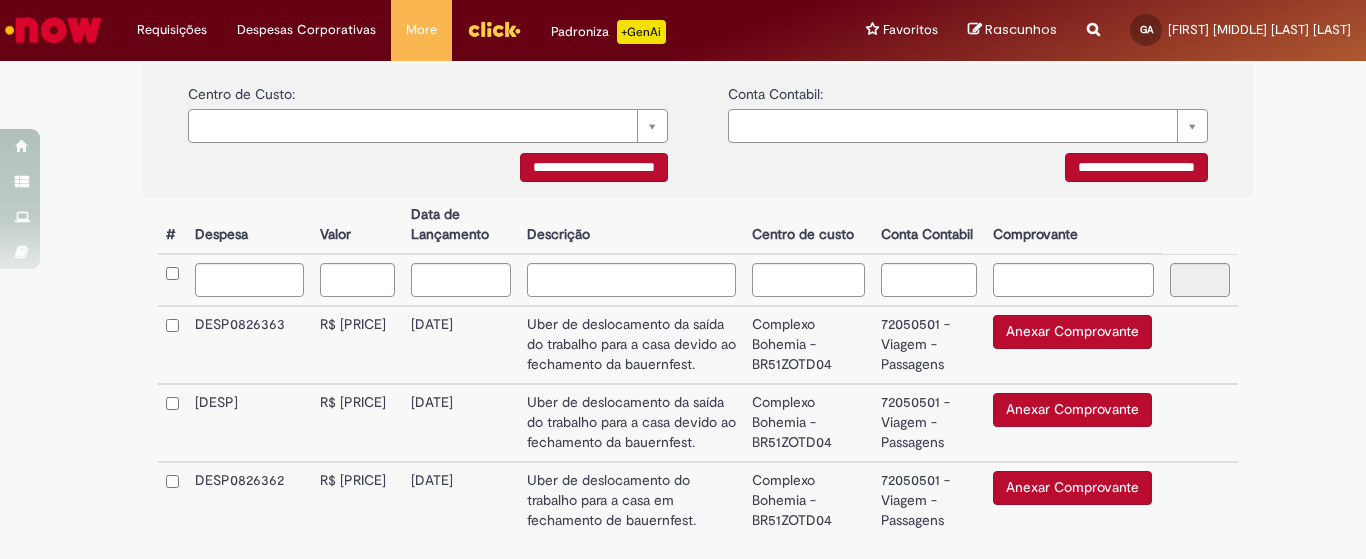 scroll, scrollTop: 244, scrollLeft: 0, axis: vertical 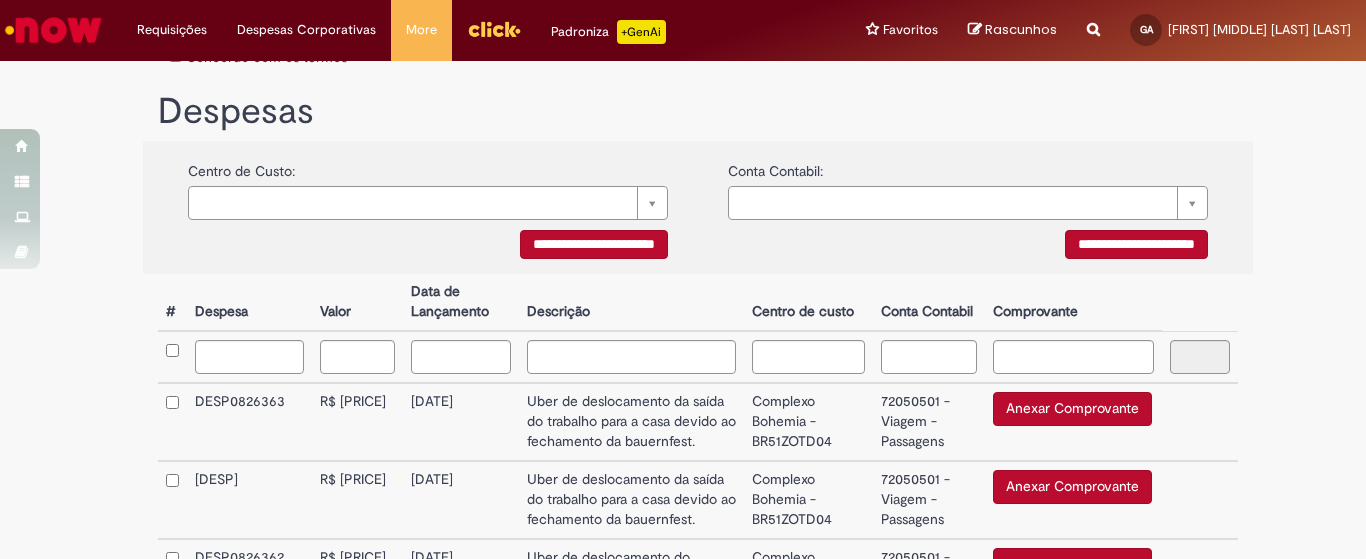 click on "Anexar Comprovante" at bounding box center (1072, 409) 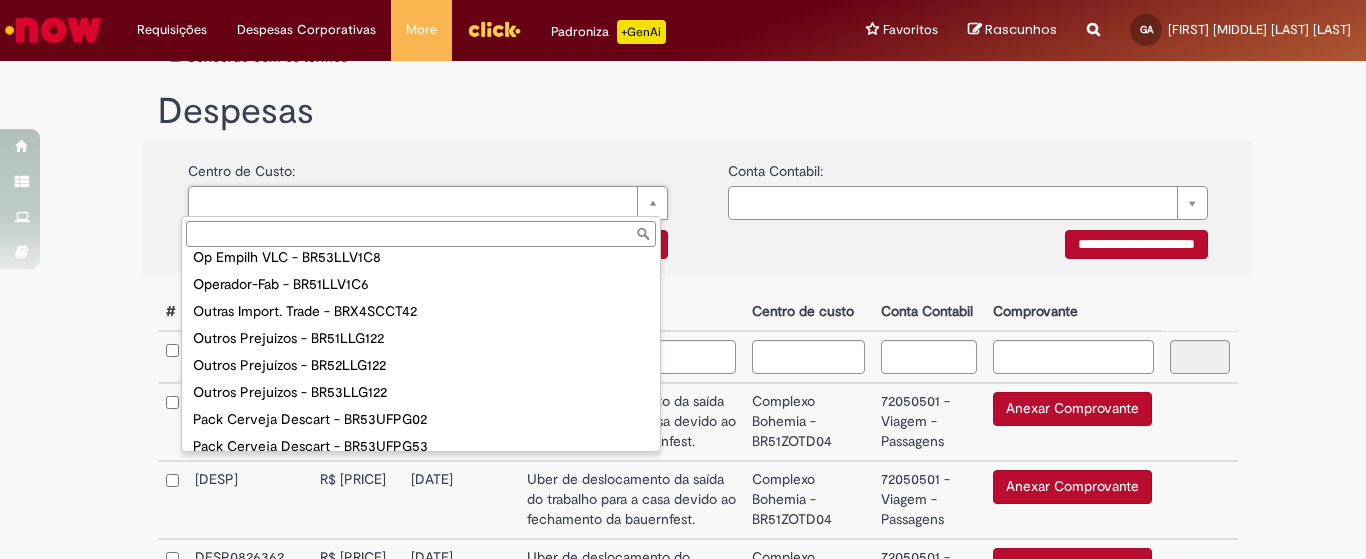 scroll, scrollTop: 7928, scrollLeft: 0, axis: vertical 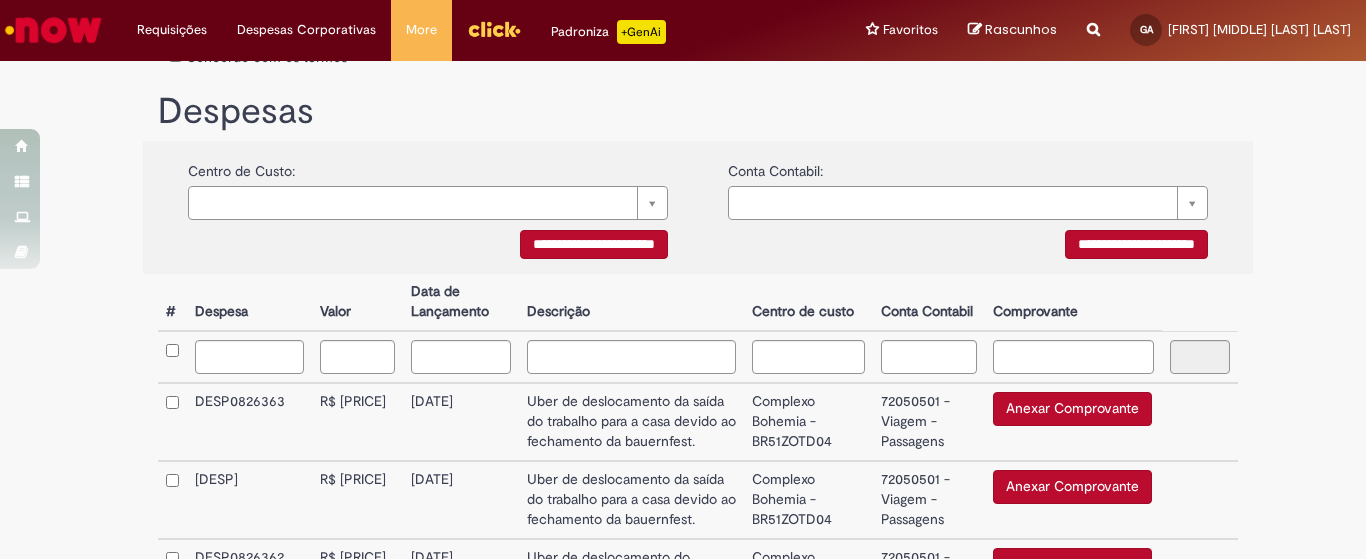 click on "**********" at bounding box center (428, 207) 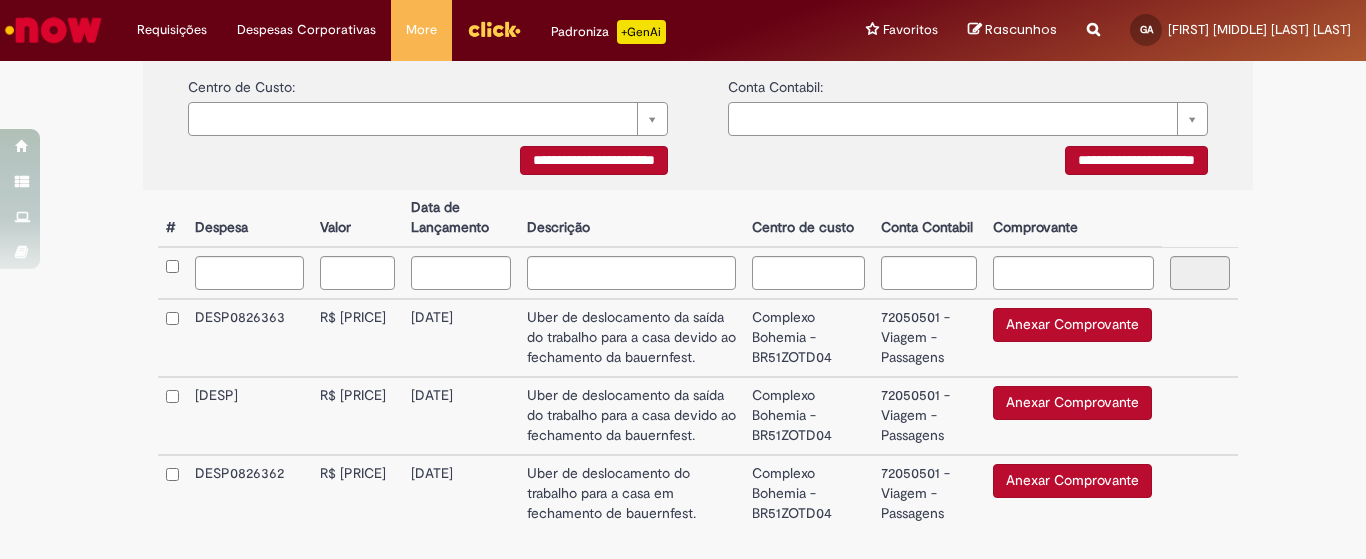 scroll, scrollTop: 577, scrollLeft: 0, axis: vertical 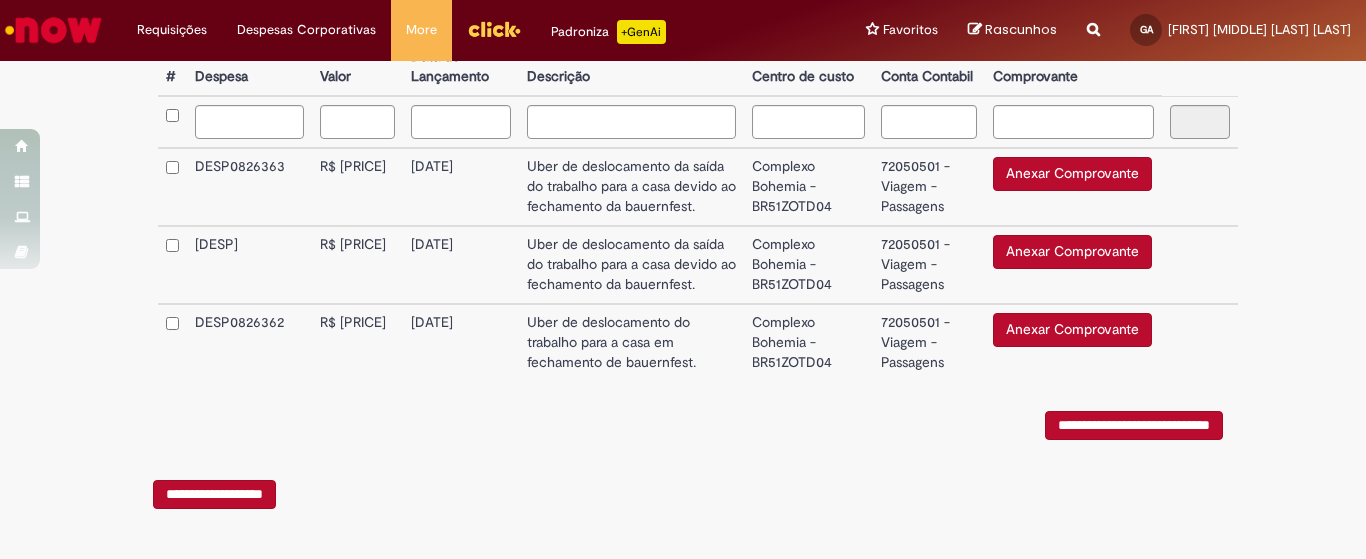click on "Anexar Comprovante" at bounding box center [1072, 174] 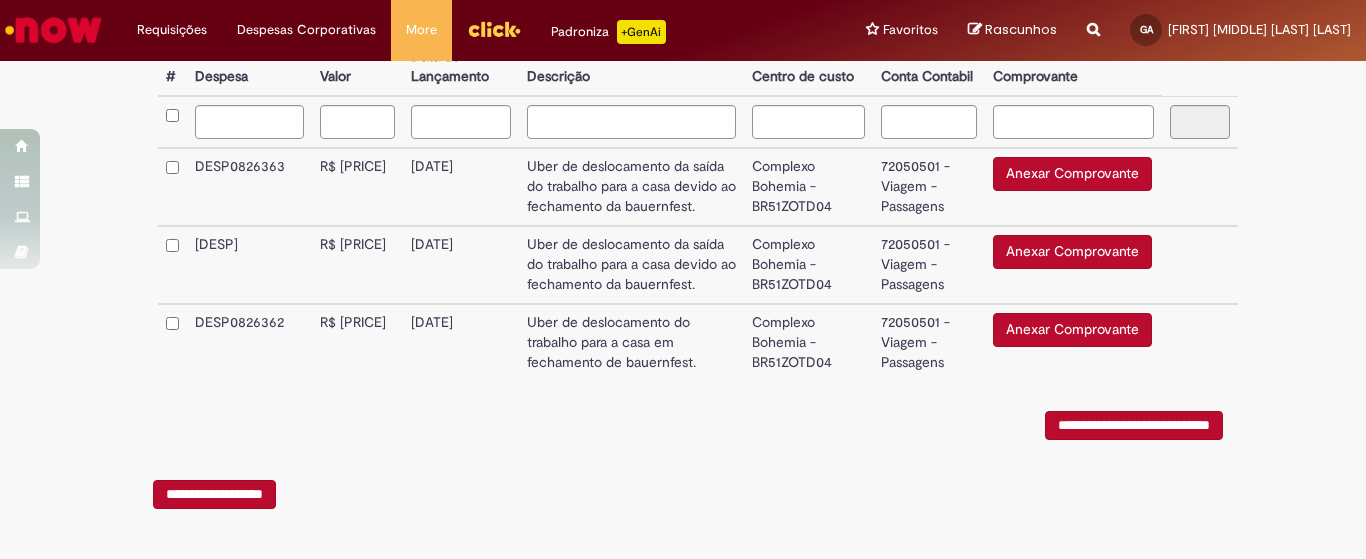 click on "Anexar Comprovante" at bounding box center (1072, 174) 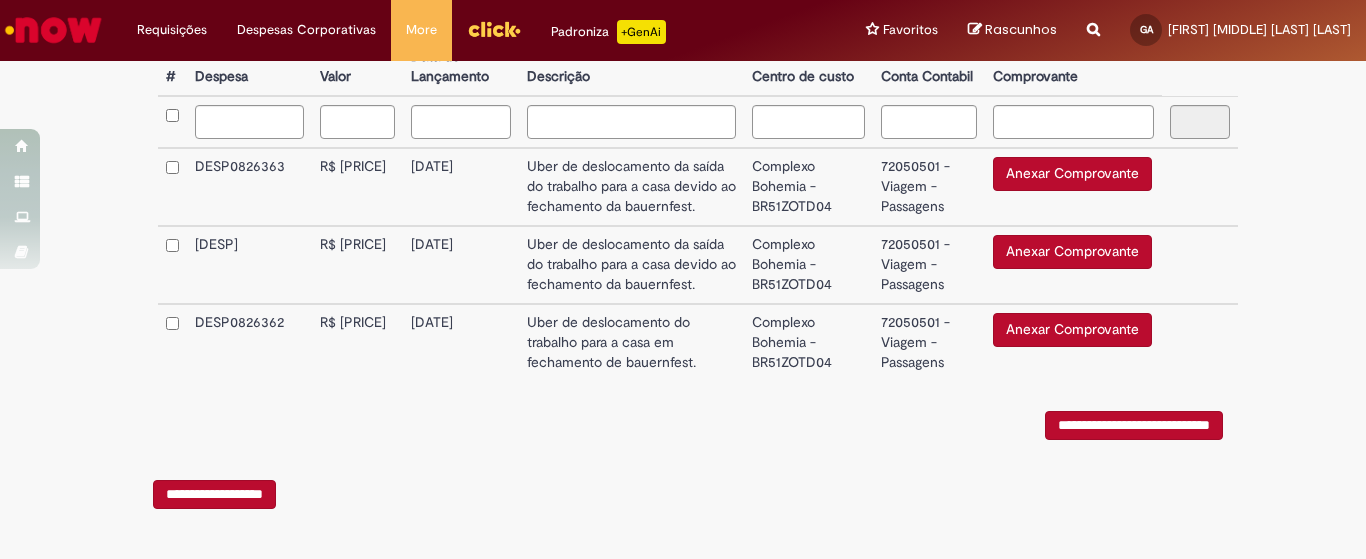 click on "Anexar Comprovante" at bounding box center (1072, 330) 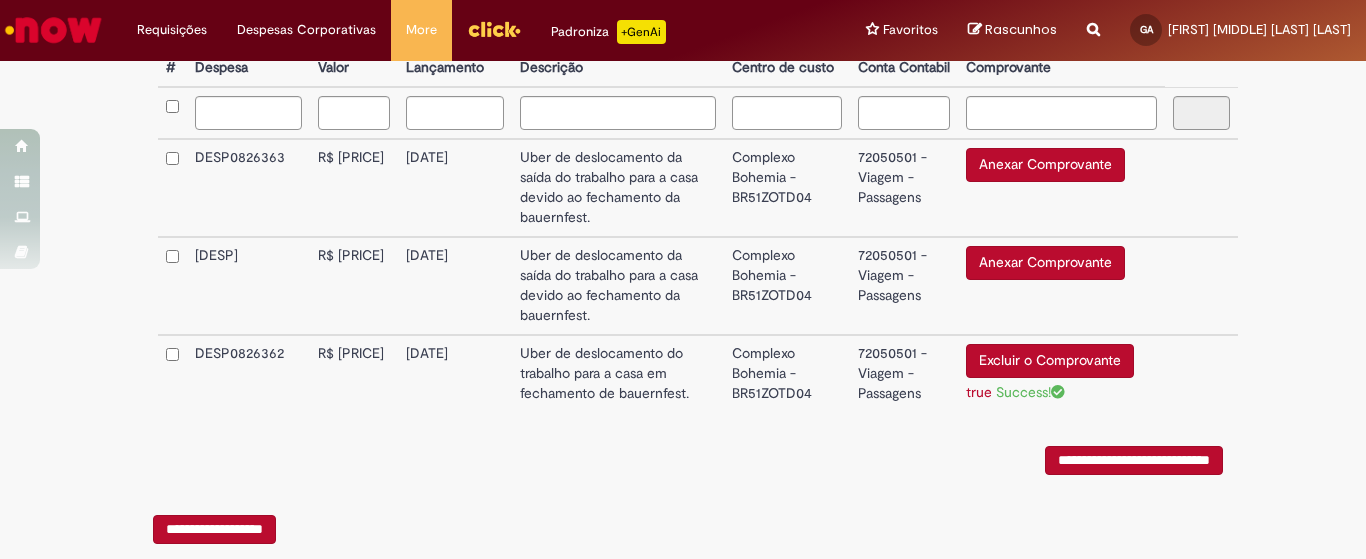 click on "Anexar Comprovante" at bounding box center [1045, 263] 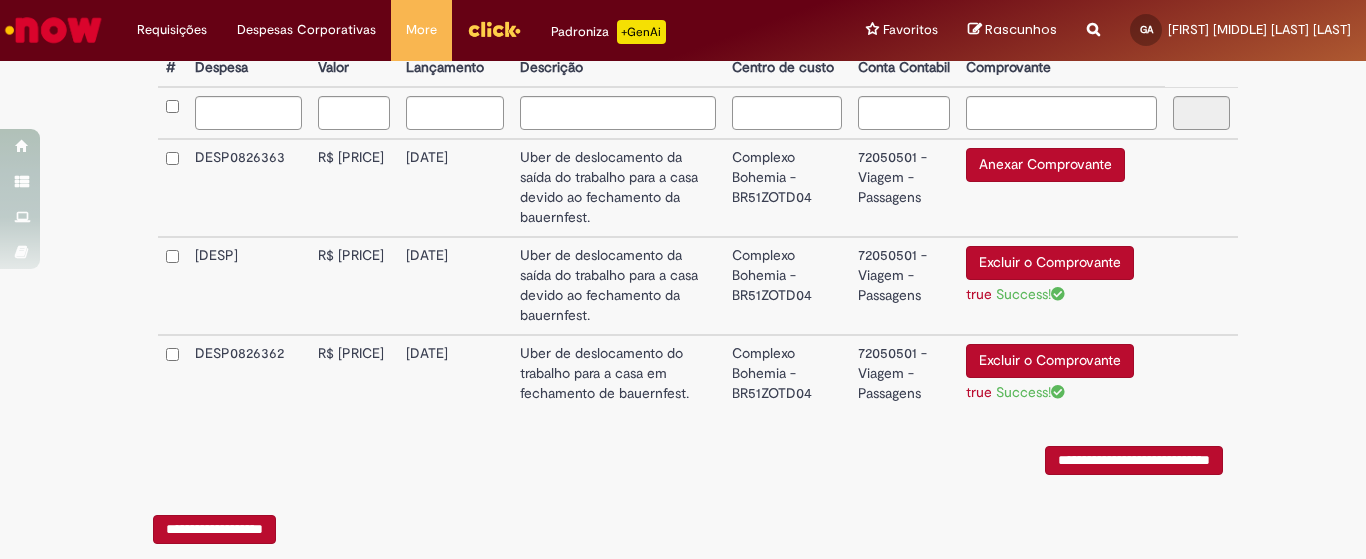 click on "Anexar Comprovante" at bounding box center (1045, 165) 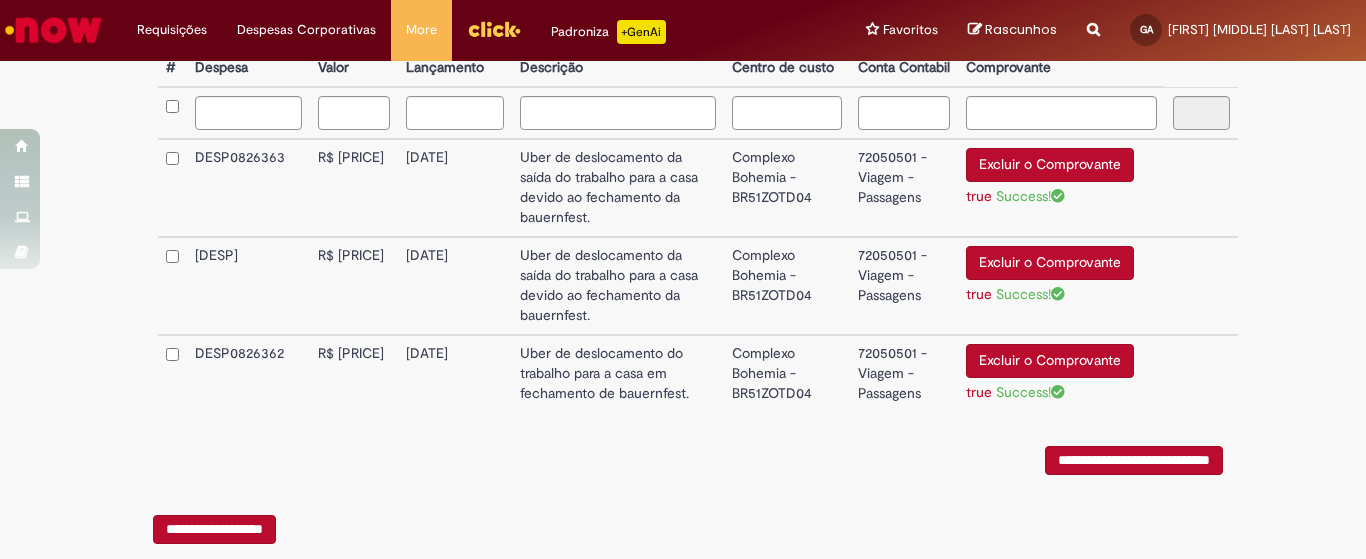 click on "Excluir o Comprovante" at bounding box center [1050, 361] 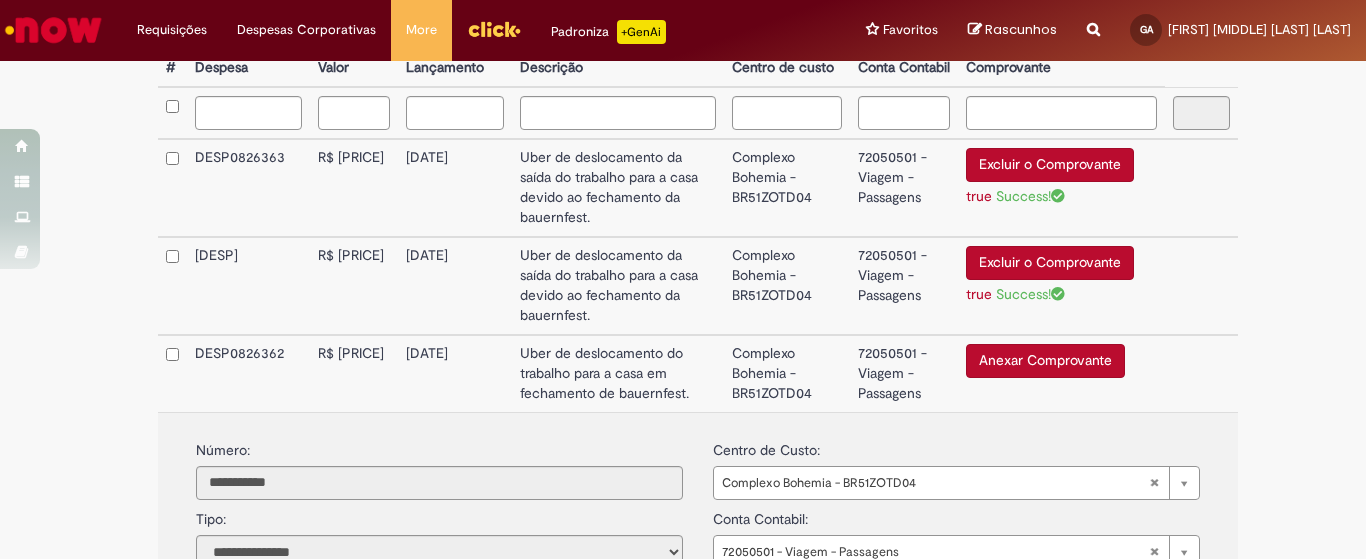 click on "Anexar Comprovante" at bounding box center [1045, 361] 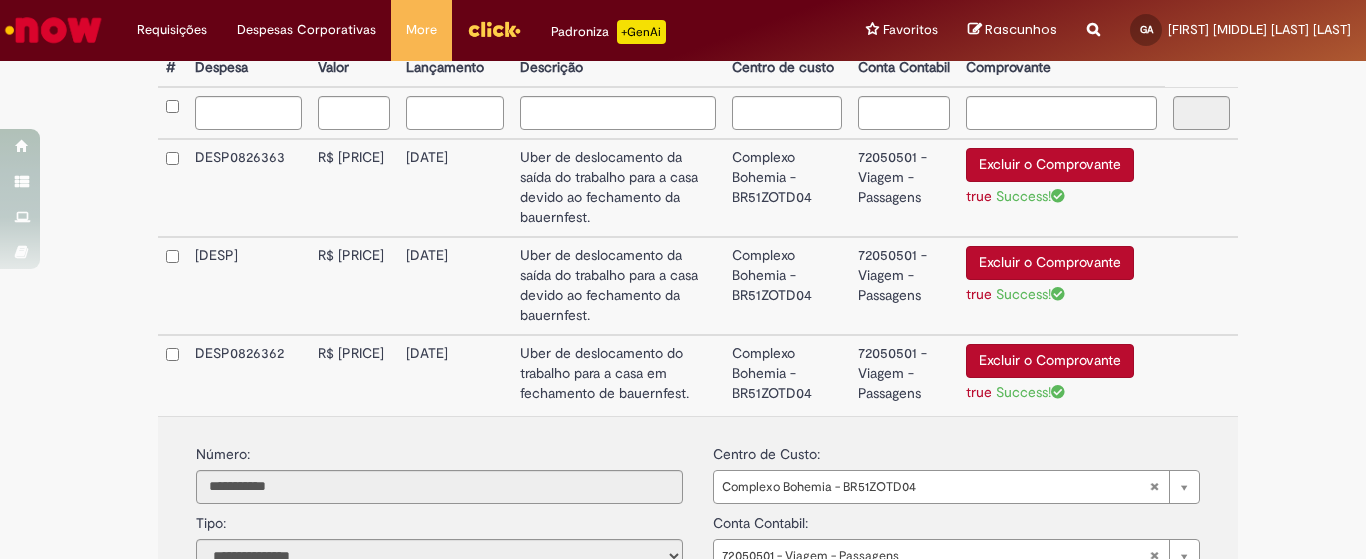 click on "DESP0826362" at bounding box center (248, 375) 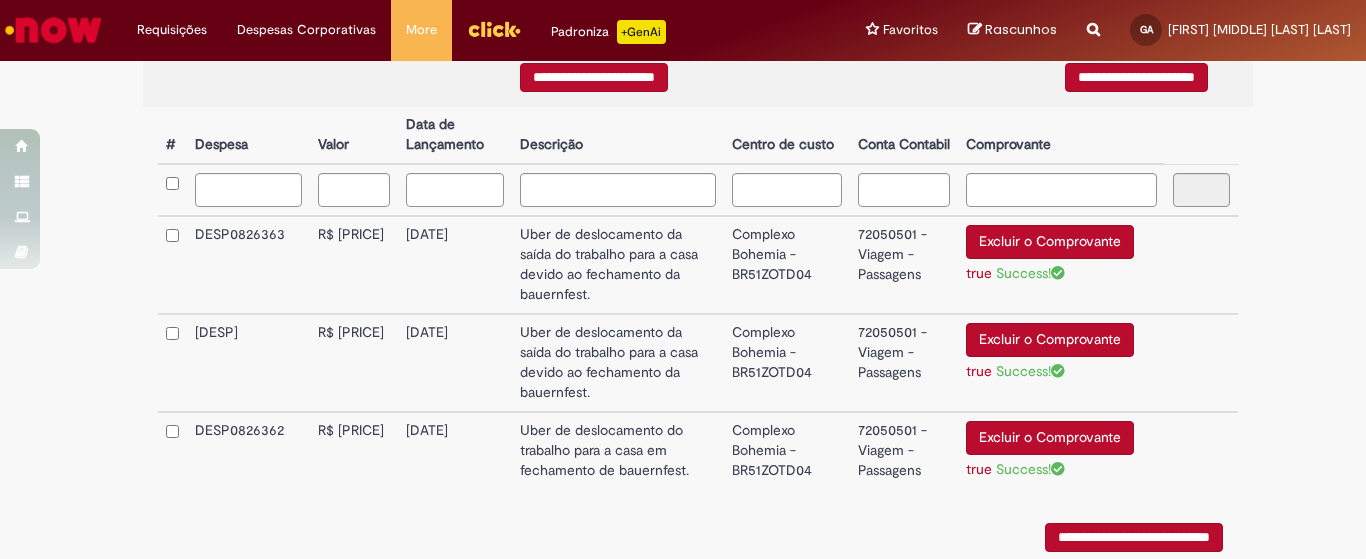 scroll, scrollTop: 621, scrollLeft: 0, axis: vertical 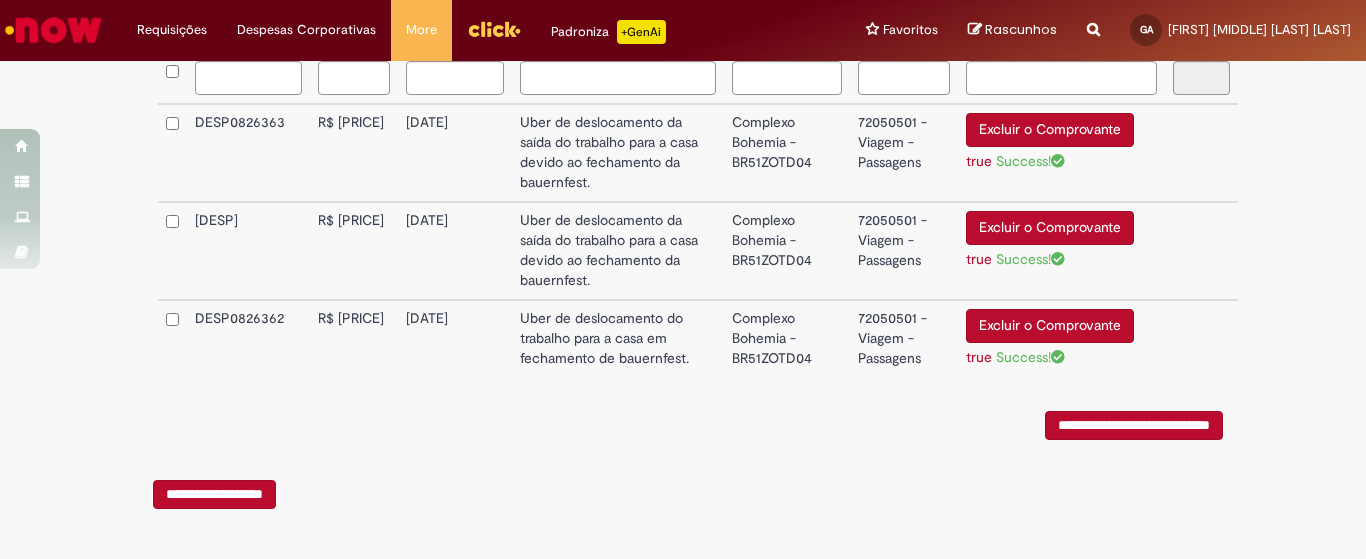 click on "**********" at bounding box center (1134, 425) 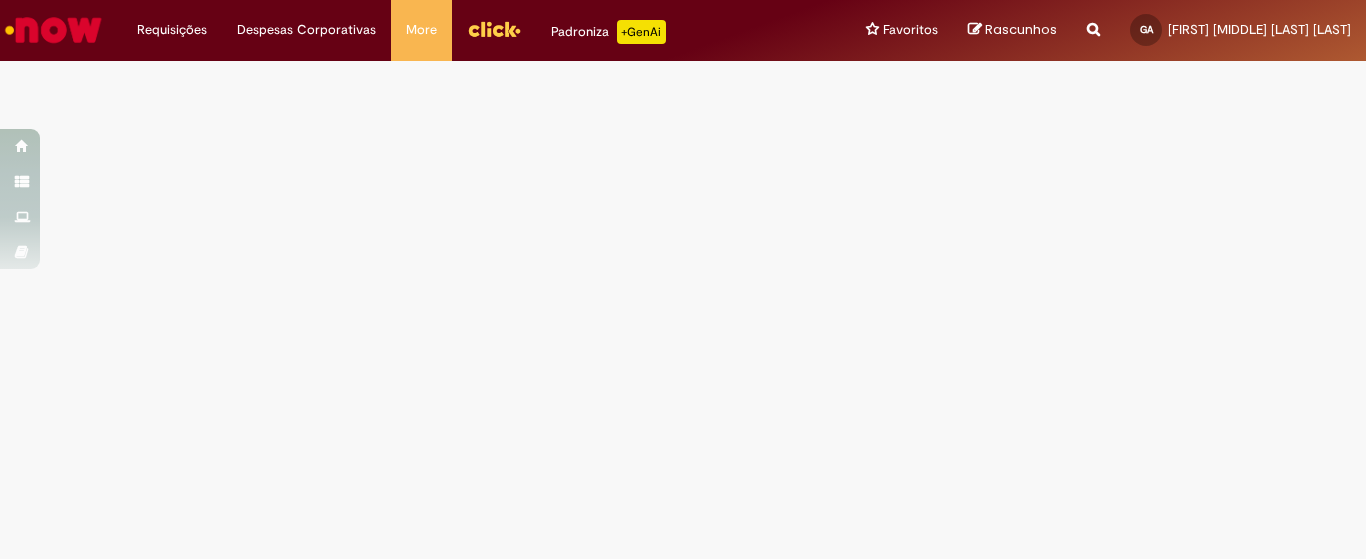 scroll, scrollTop: 0, scrollLeft: 0, axis: both 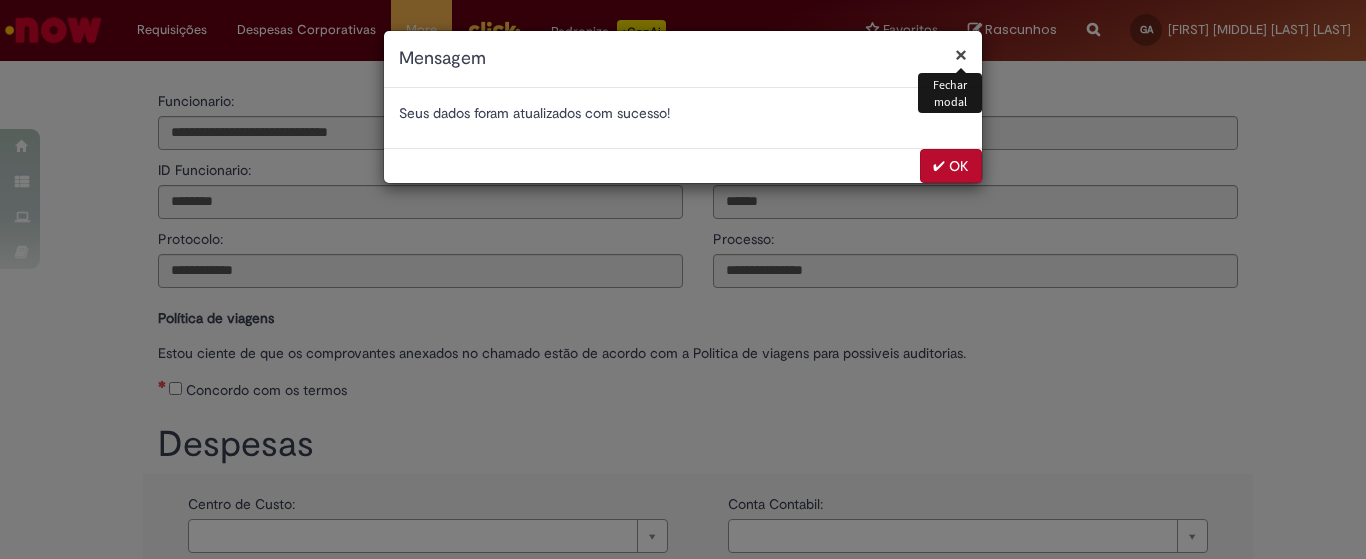 click on "✔ OK" at bounding box center [951, 166] 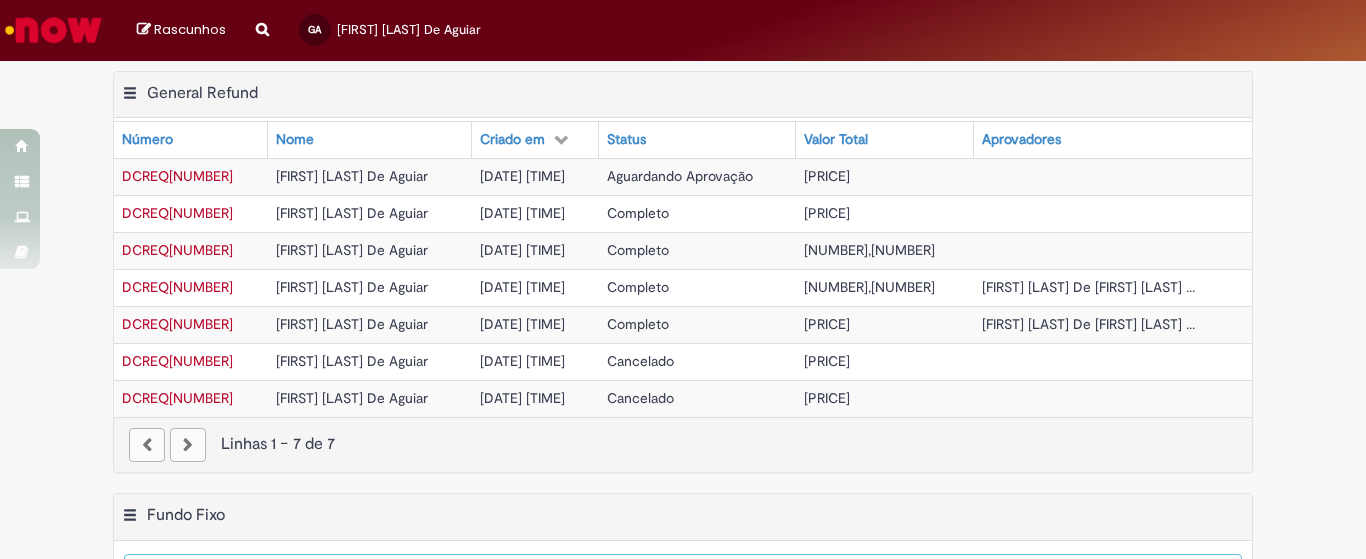 scroll, scrollTop: 0, scrollLeft: 0, axis: both 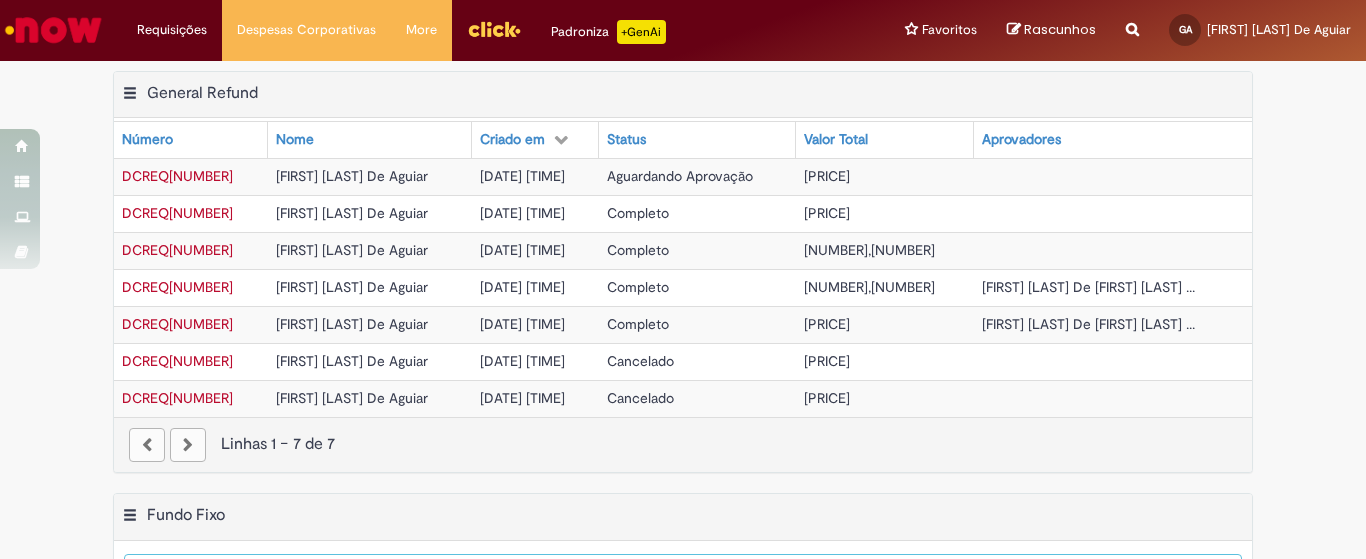 click on "Aguardando Aprovação" at bounding box center [680, 176] 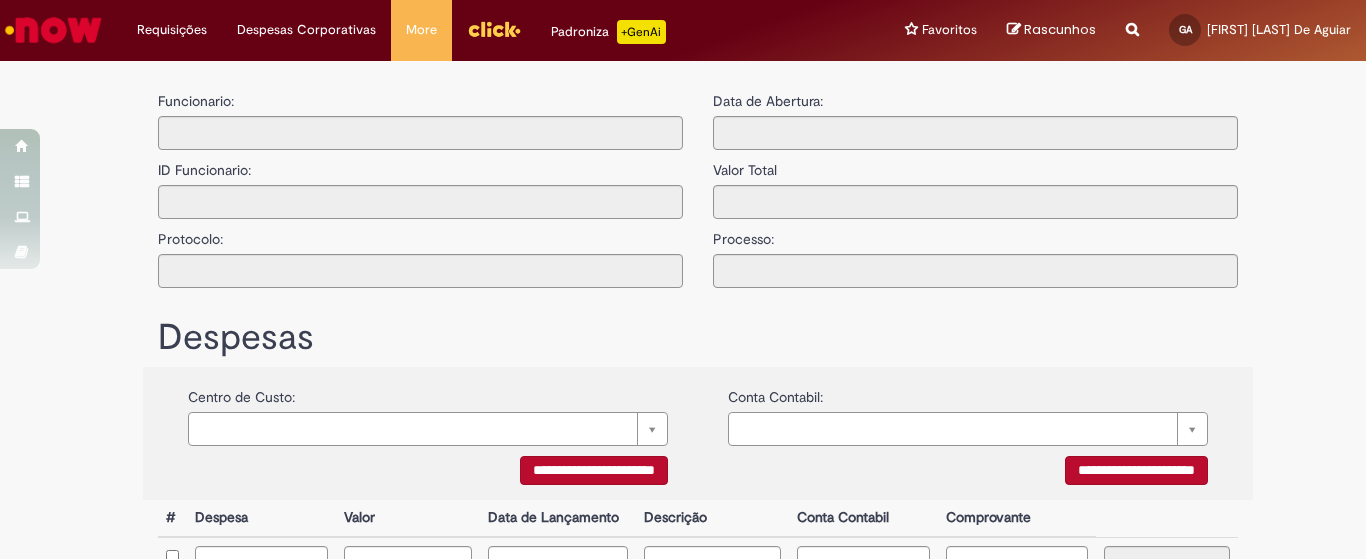 type on "**********" 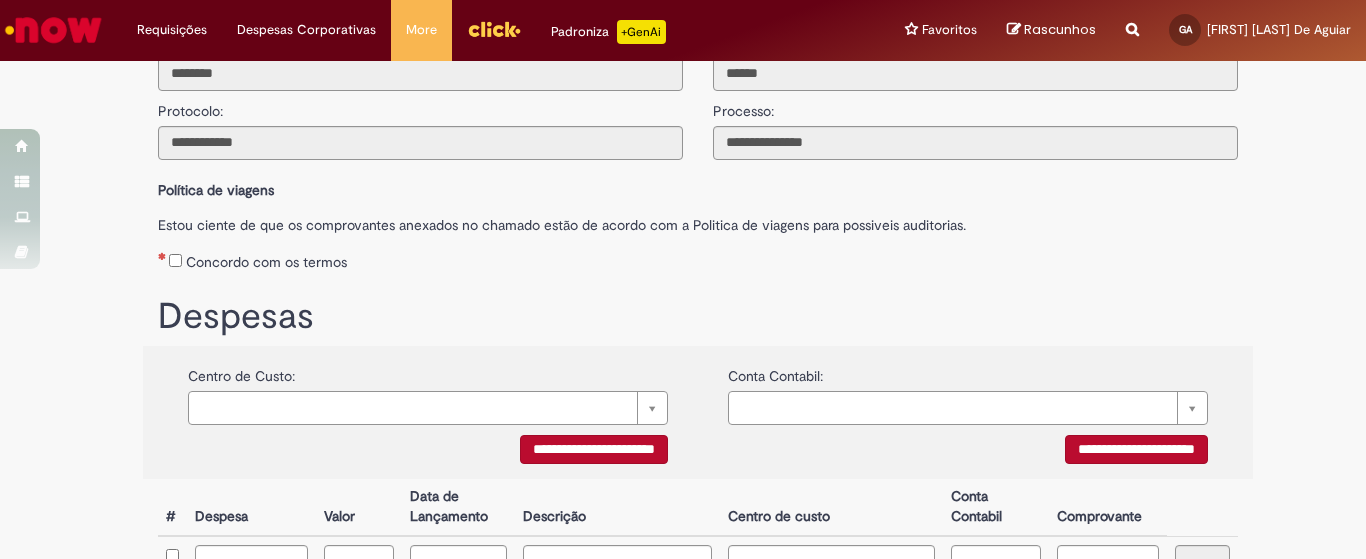 scroll, scrollTop: 0, scrollLeft: 0, axis: both 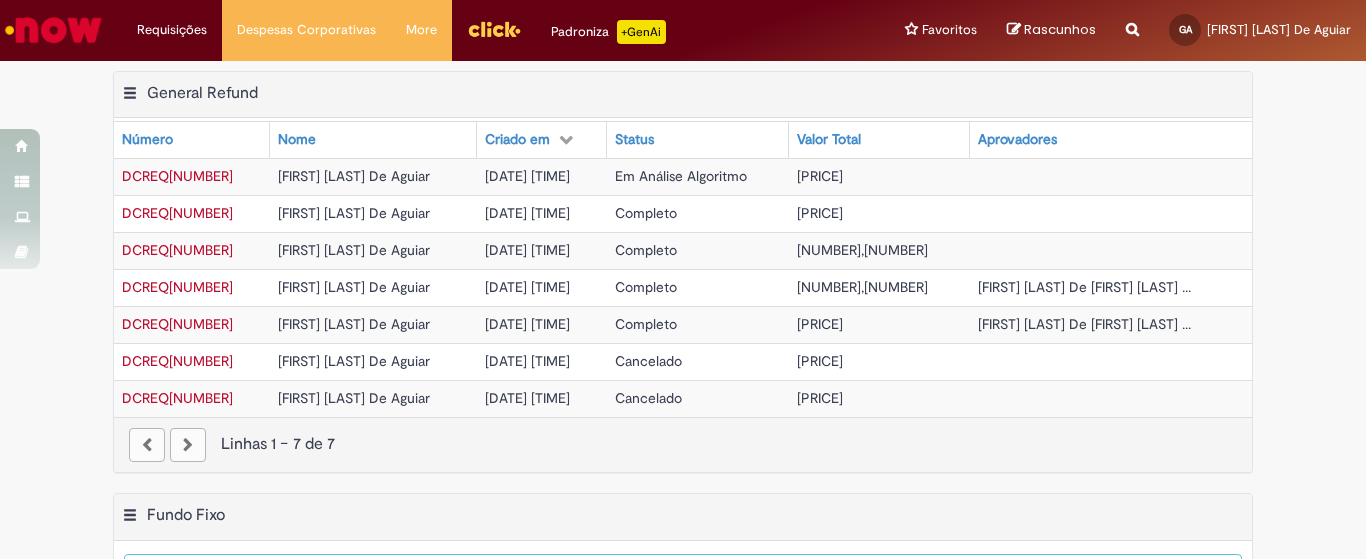 click on "Em Análise Algoritmo" at bounding box center [698, 176] 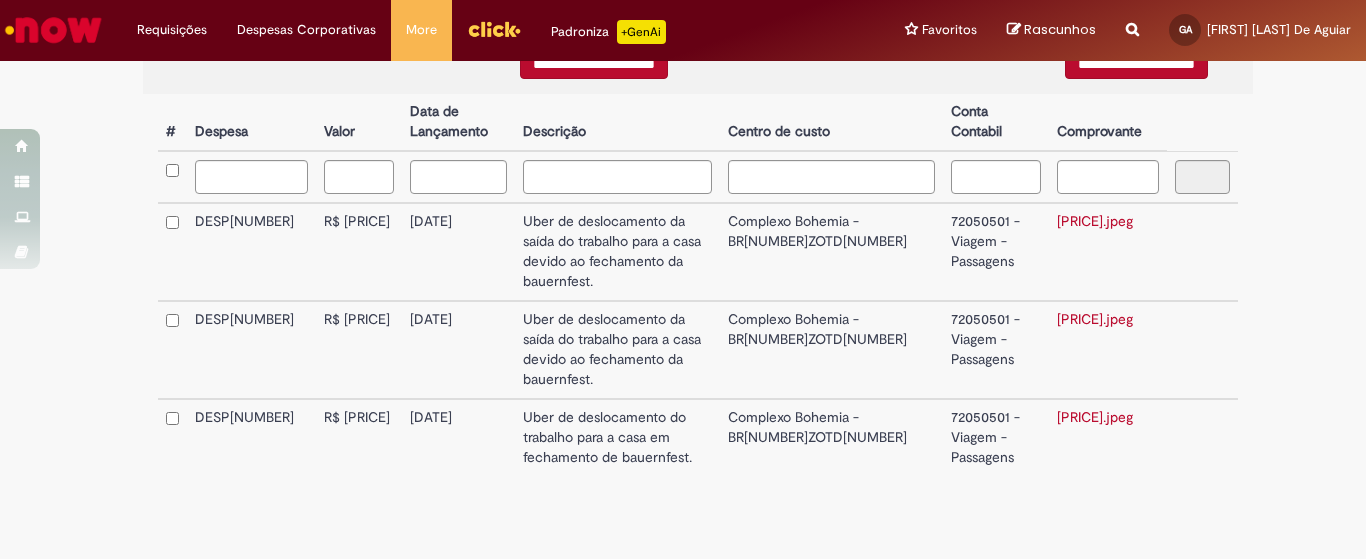 scroll, scrollTop: 0, scrollLeft: 0, axis: both 